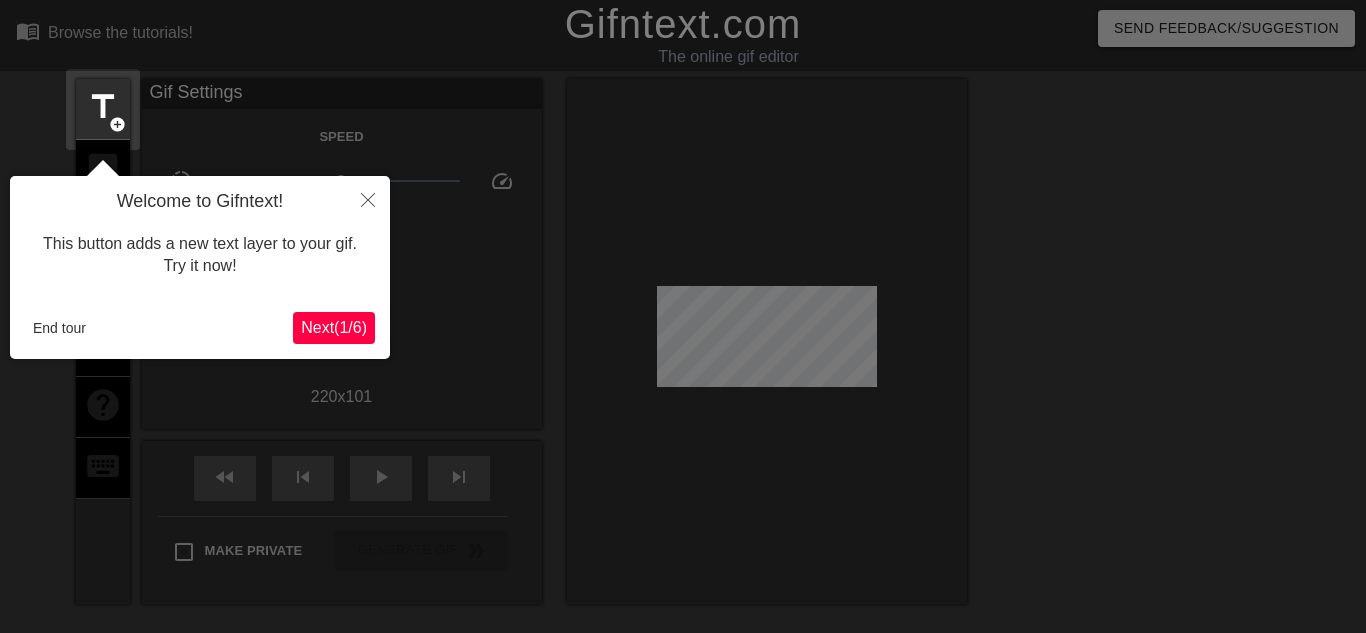 scroll, scrollTop: 49, scrollLeft: 0, axis: vertical 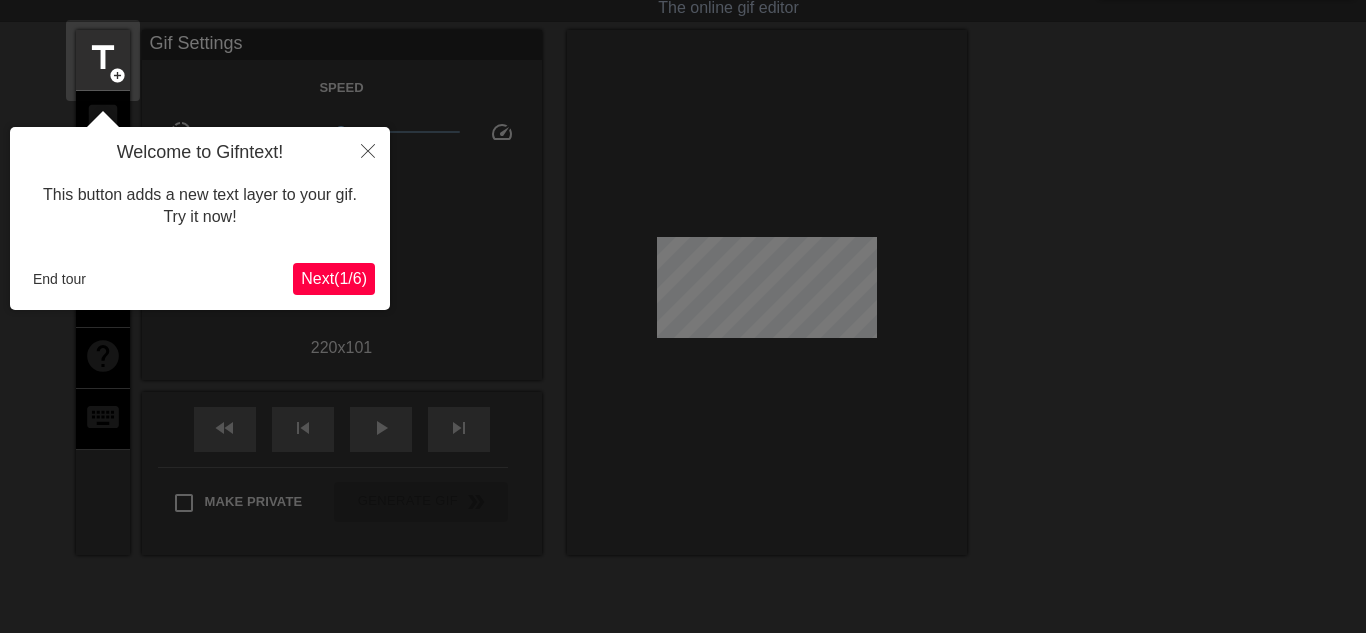 click on "Next  ( 1 / 6 )" at bounding box center [334, 278] 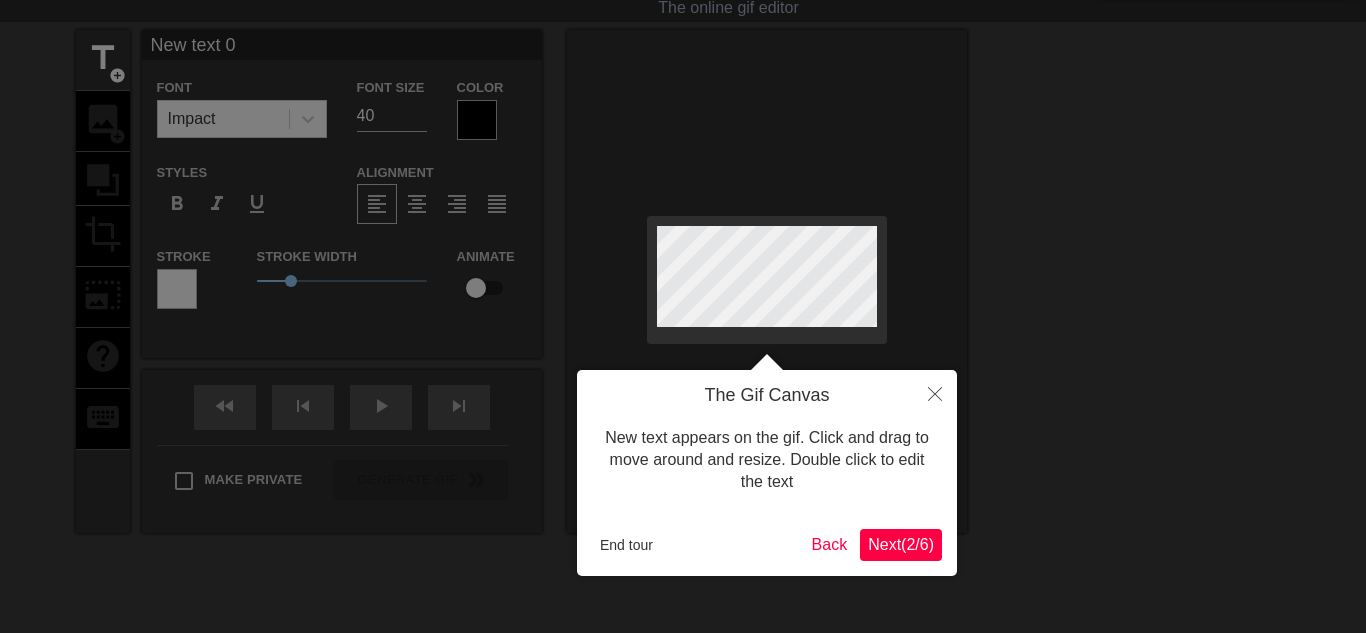 scroll, scrollTop: 0, scrollLeft: 0, axis: both 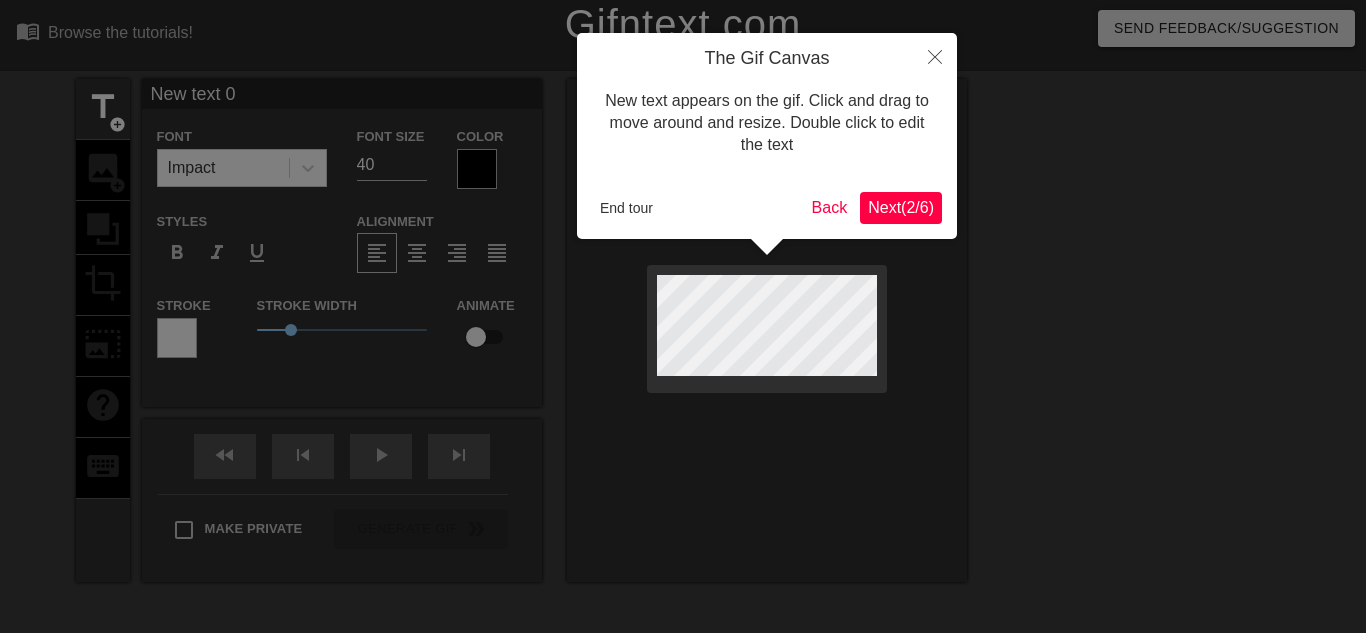 click on "Next  ( 2 / 6 )" at bounding box center [901, 207] 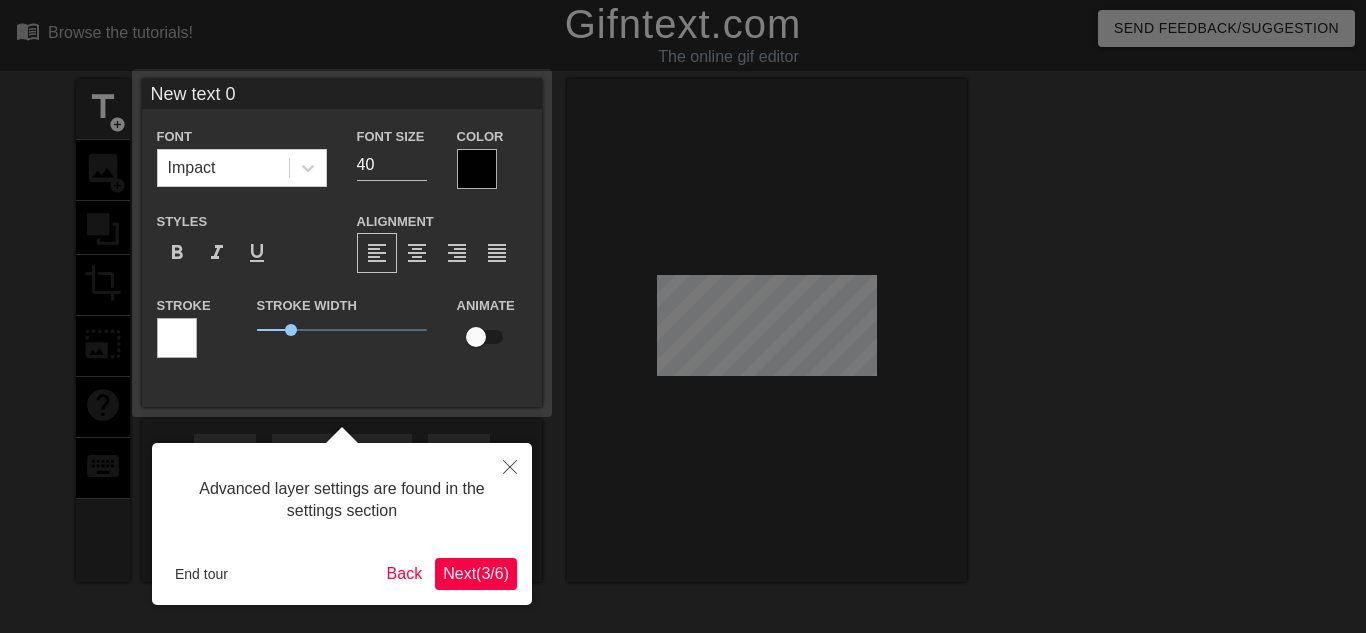 scroll, scrollTop: 49, scrollLeft: 0, axis: vertical 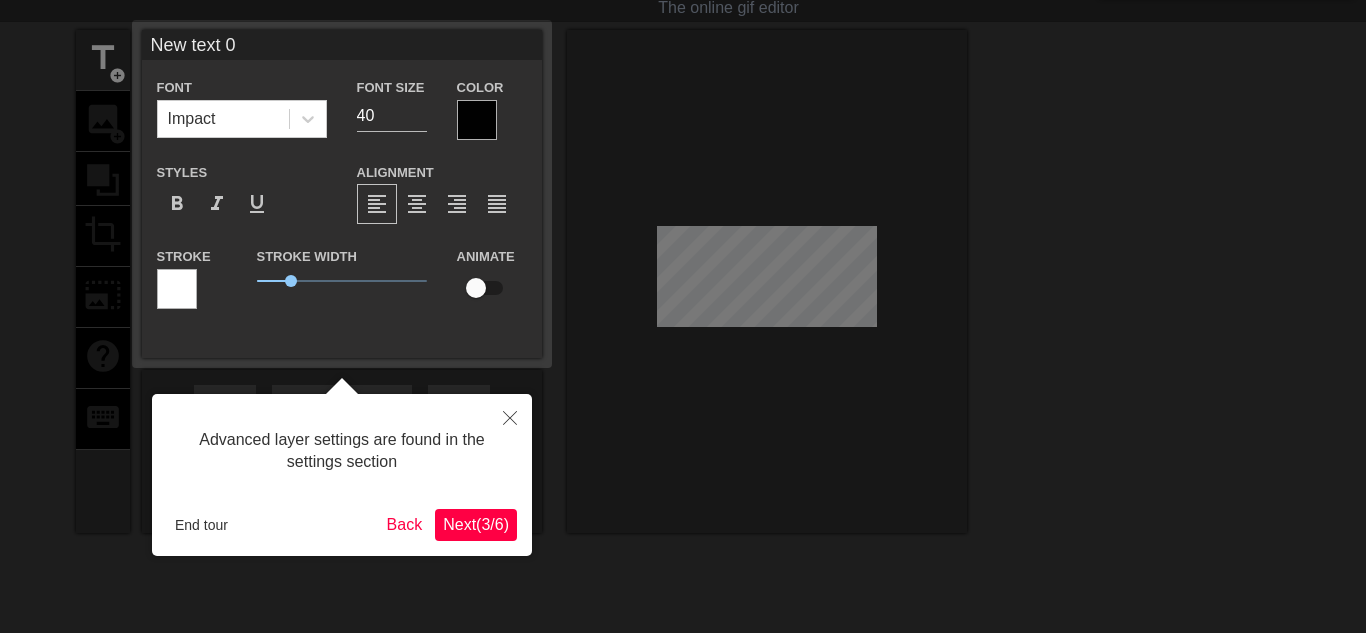 click on "Next  ( 3 / 6 )" at bounding box center (476, 525) 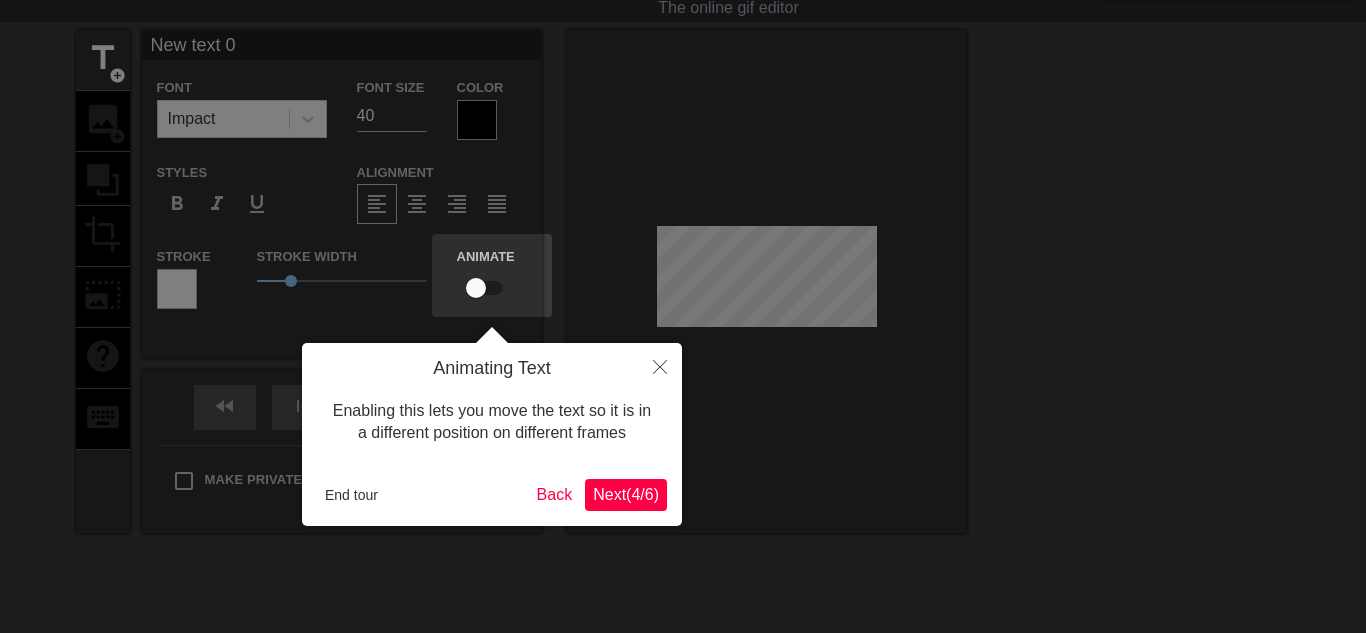scroll, scrollTop: 0, scrollLeft: 0, axis: both 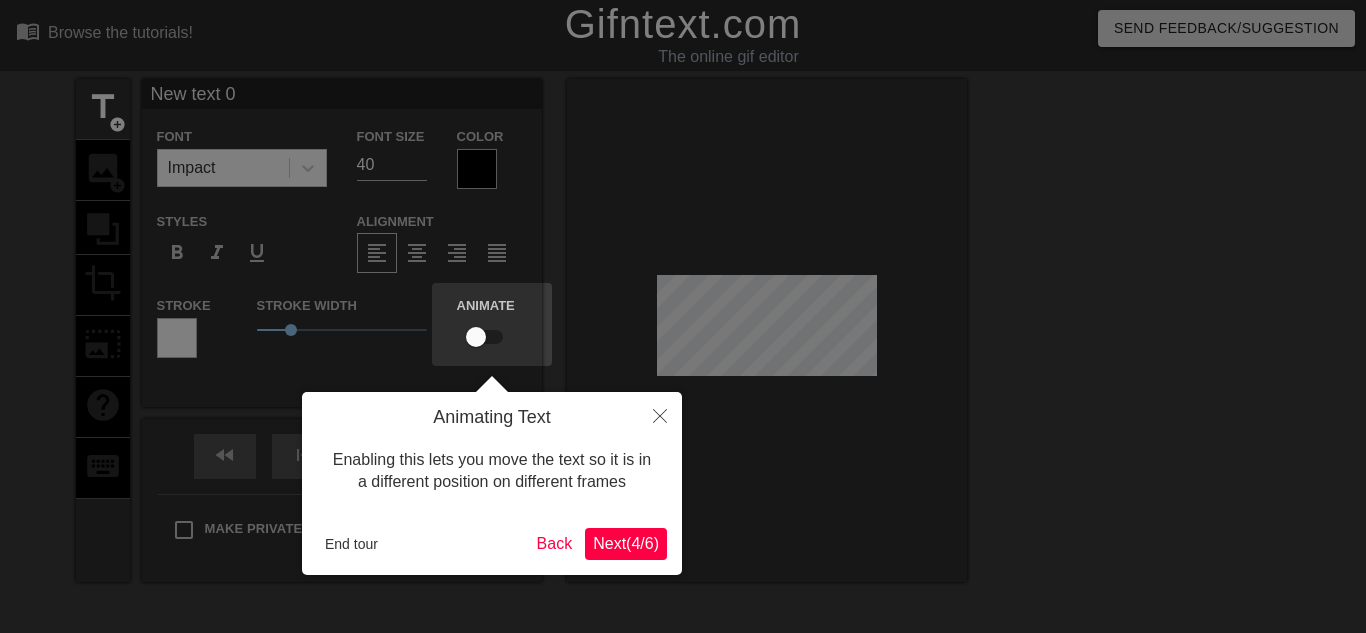 click on "Next  ( 4 / 6 )" at bounding box center (626, 543) 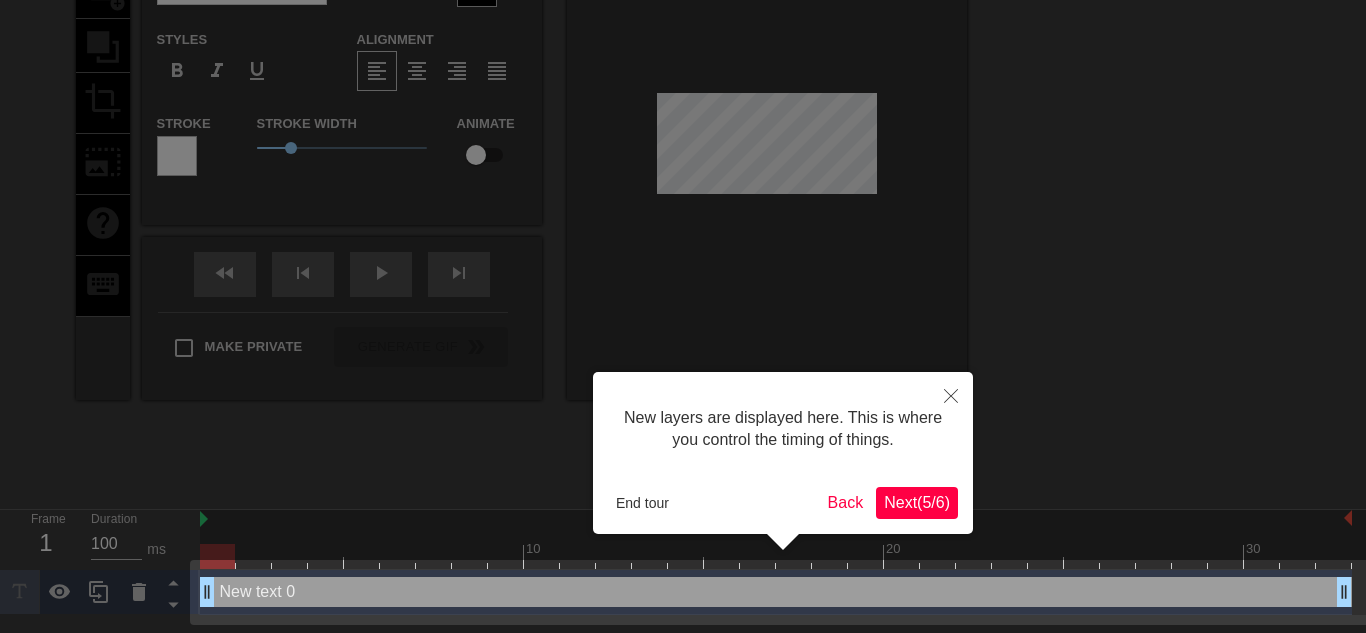 click on "Next  ( 5 / 6 )" at bounding box center (917, 502) 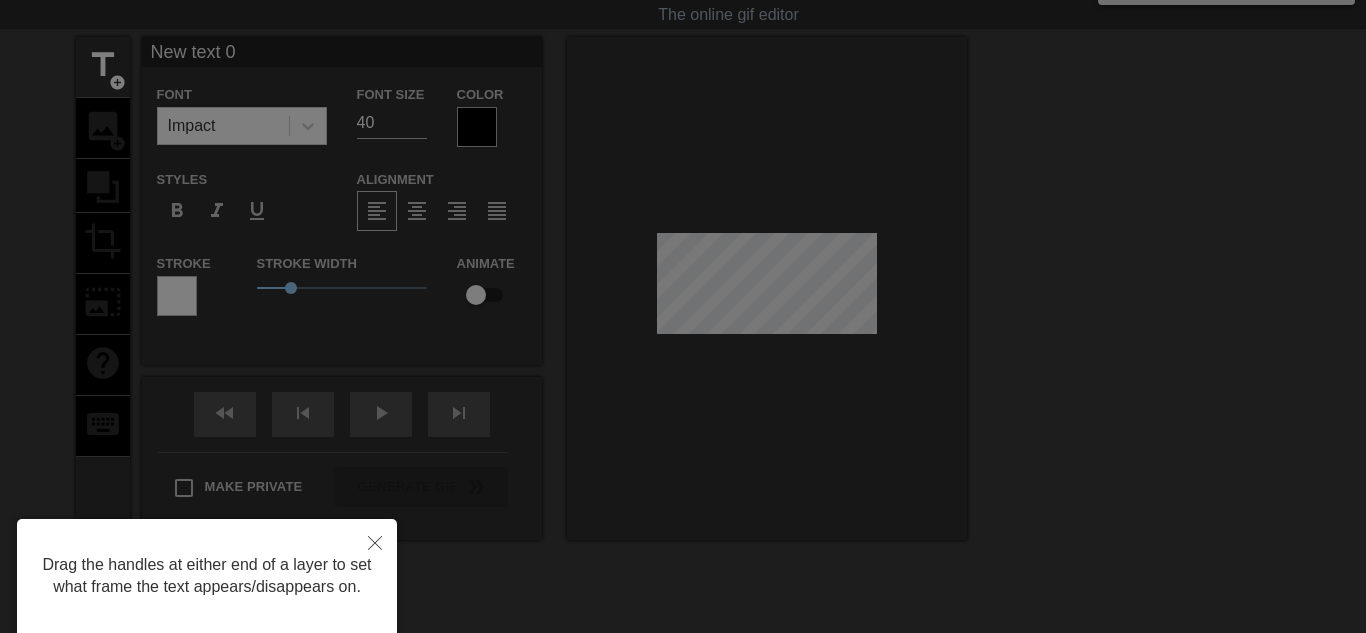 scroll, scrollTop: 0, scrollLeft: 0, axis: both 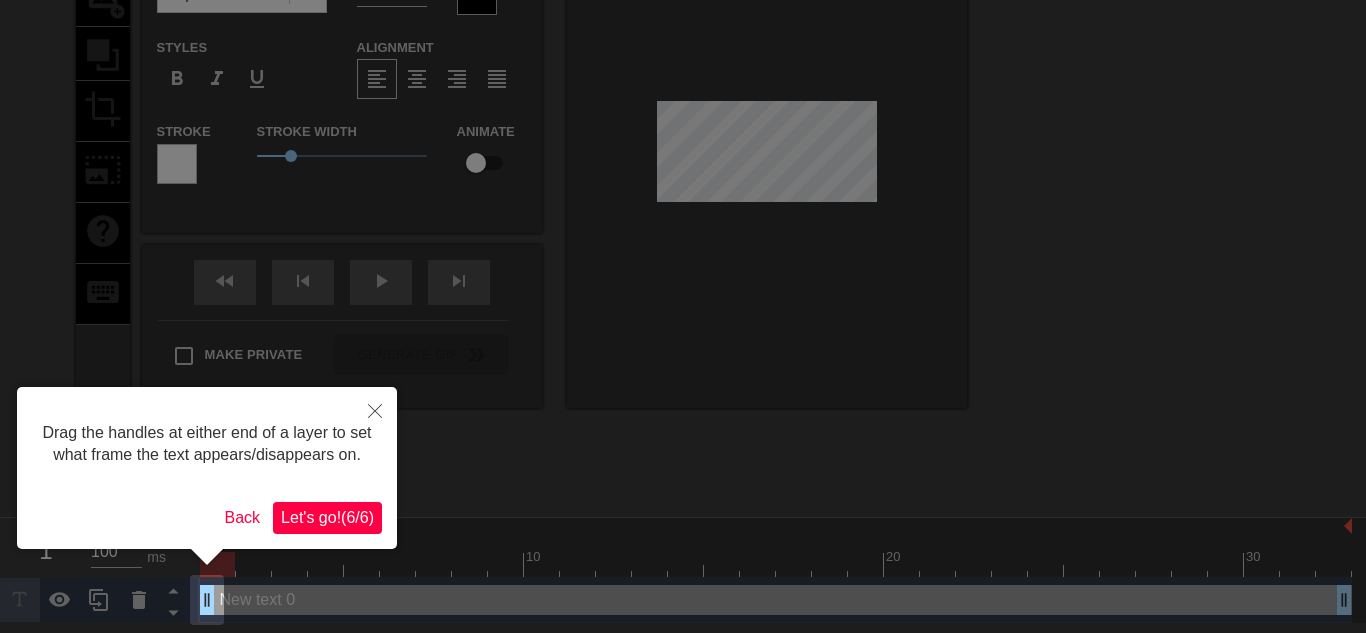 click on "Let's go!  ( 6 / 6 )" at bounding box center (327, 517) 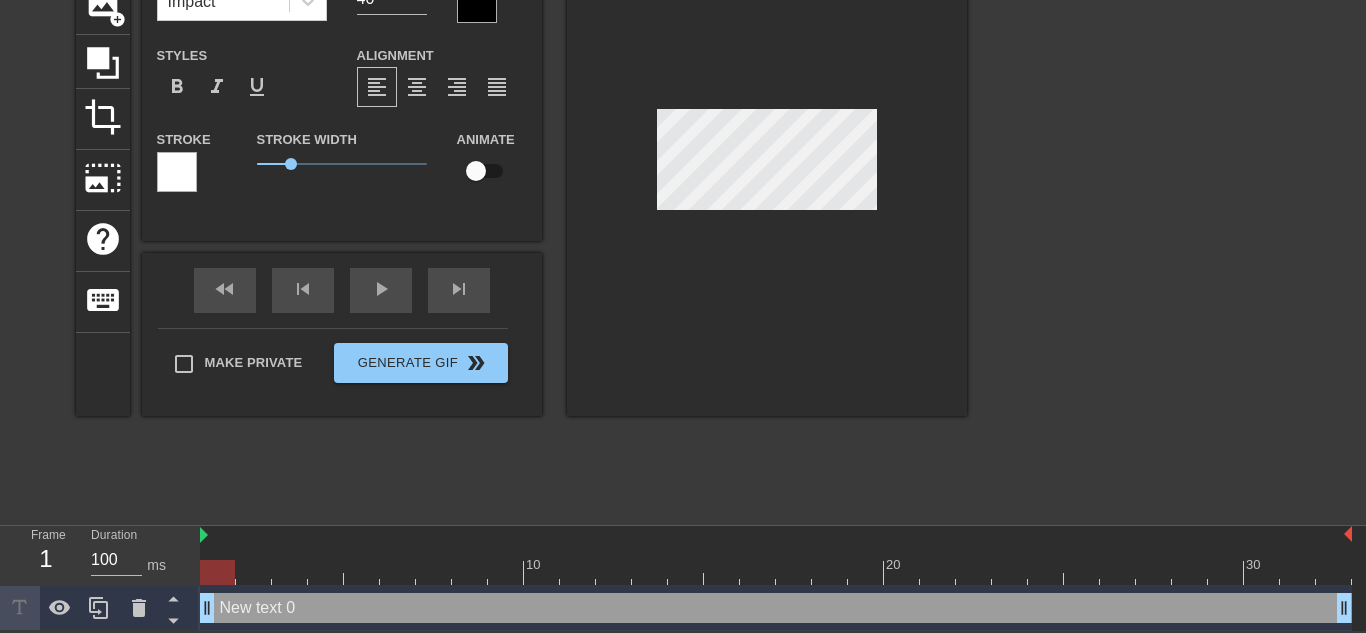 scroll, scrollTop: 166, scrollLeft: 0, axis: vertical 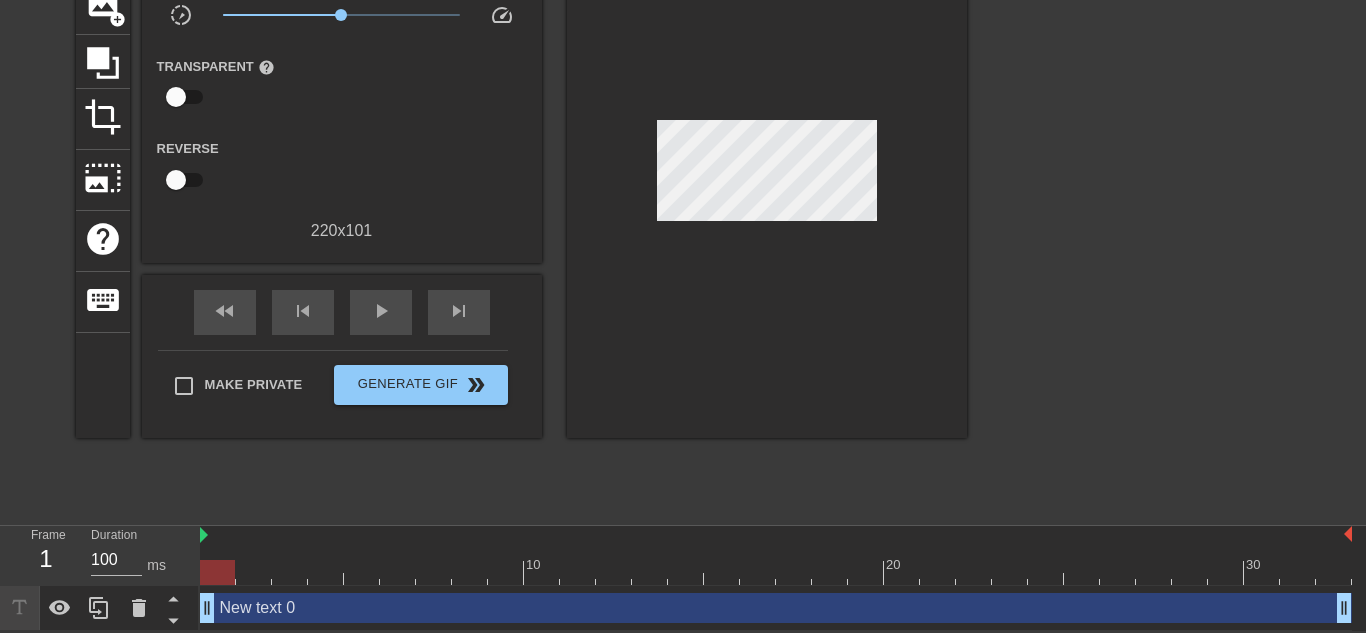 click at bounding box center (767, 175) 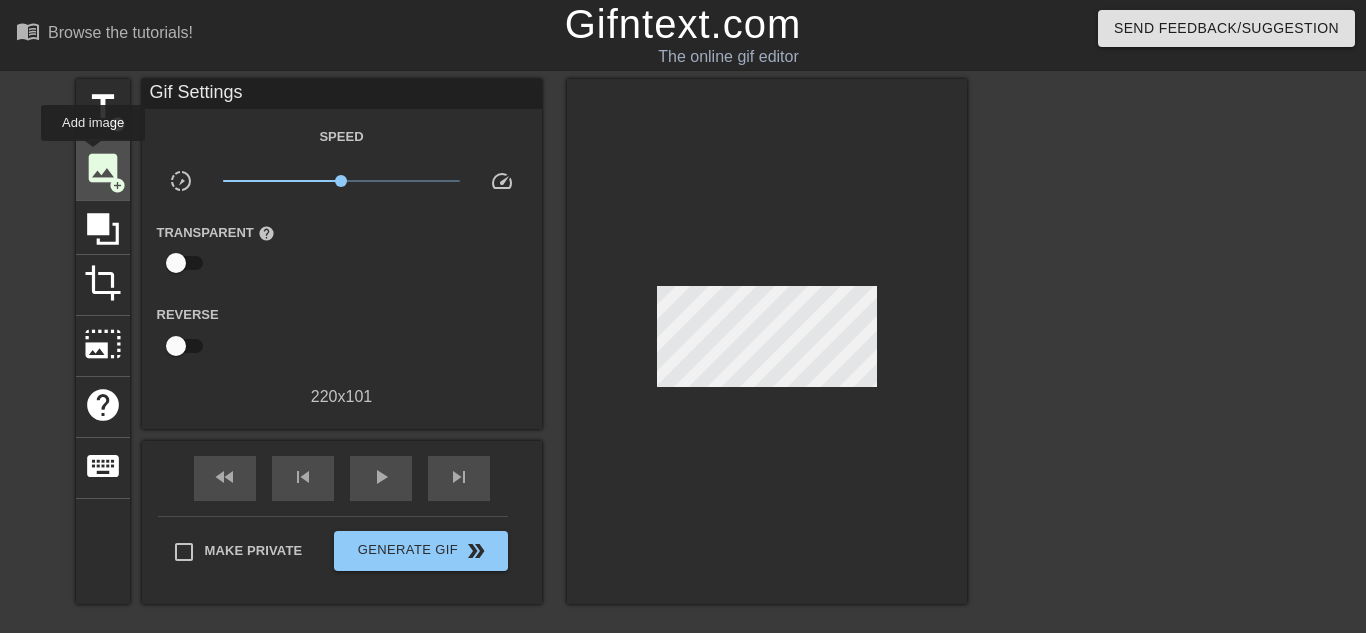 click on "image" at bounding box center (103, 168) 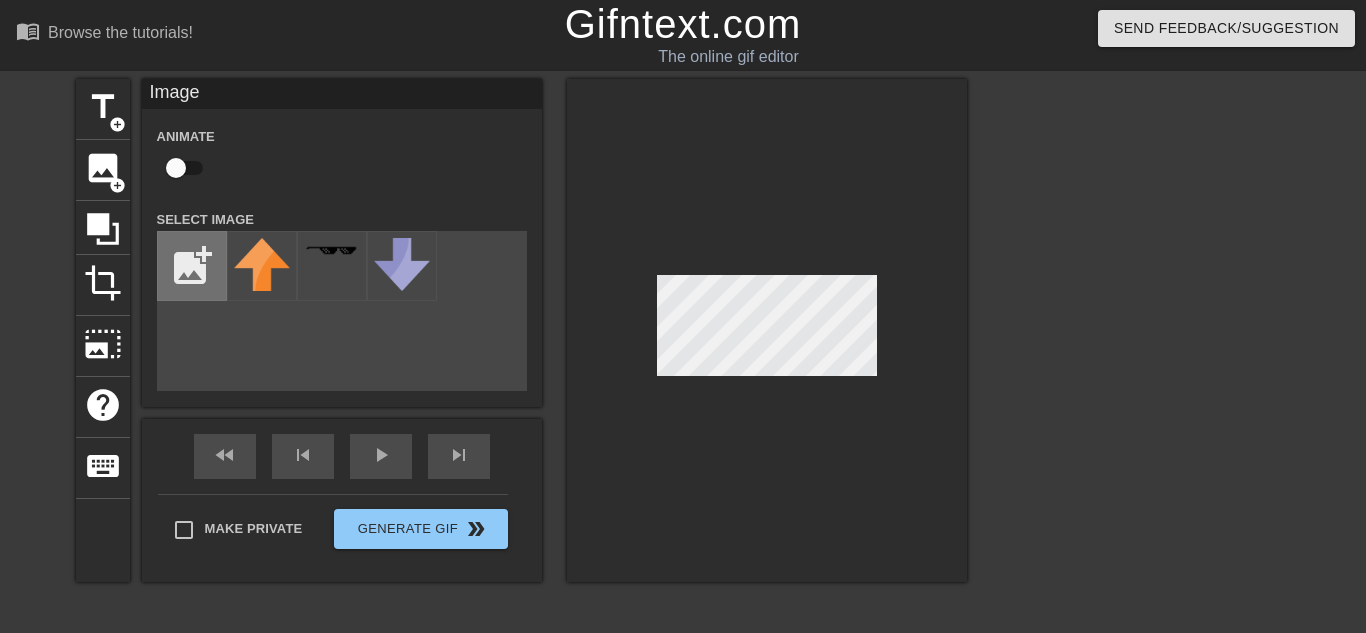 click at bounding box center [192, 266] 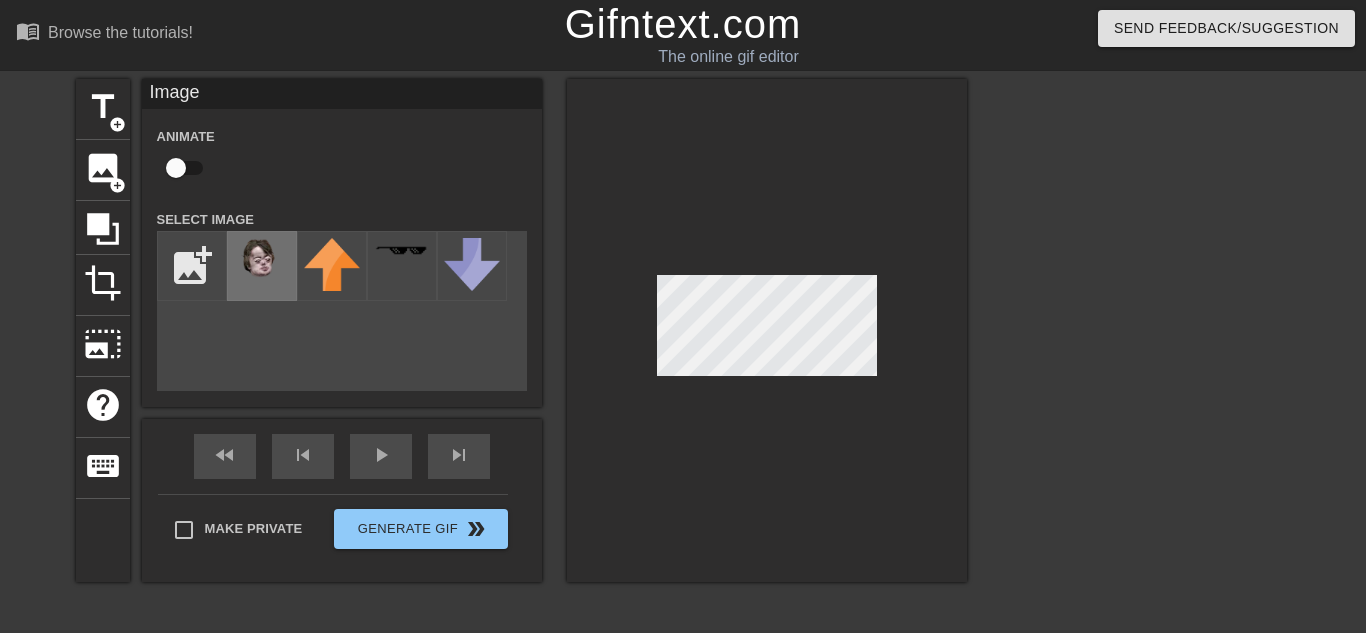 click at bounding box center [262, 263] 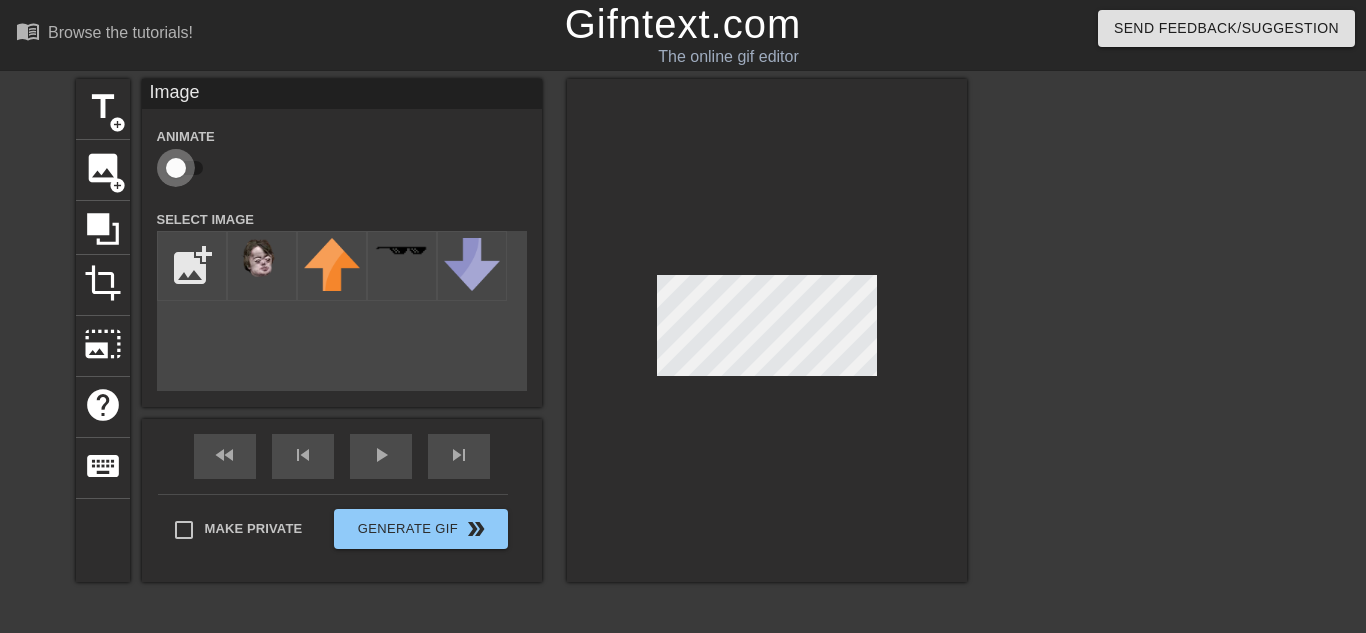 click at bounding box center (176, 168) 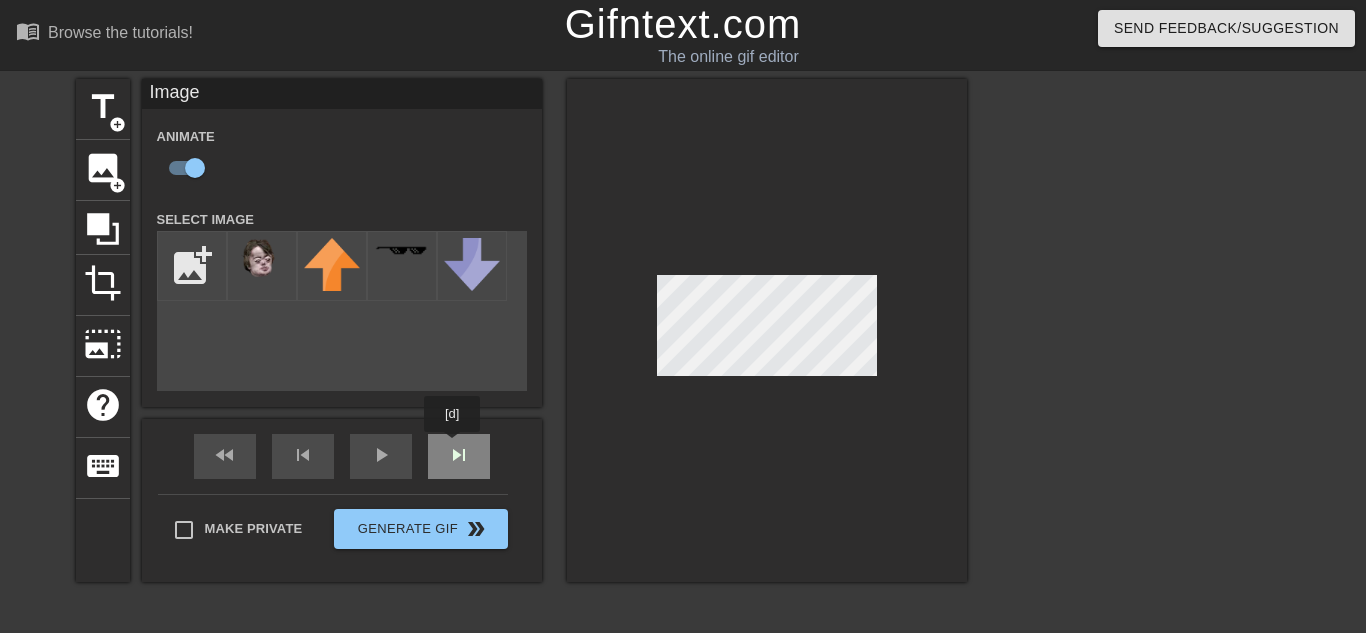 click on "fast_rewind skip_previous play_arrow skip_next" at bounding box center [342, 456] 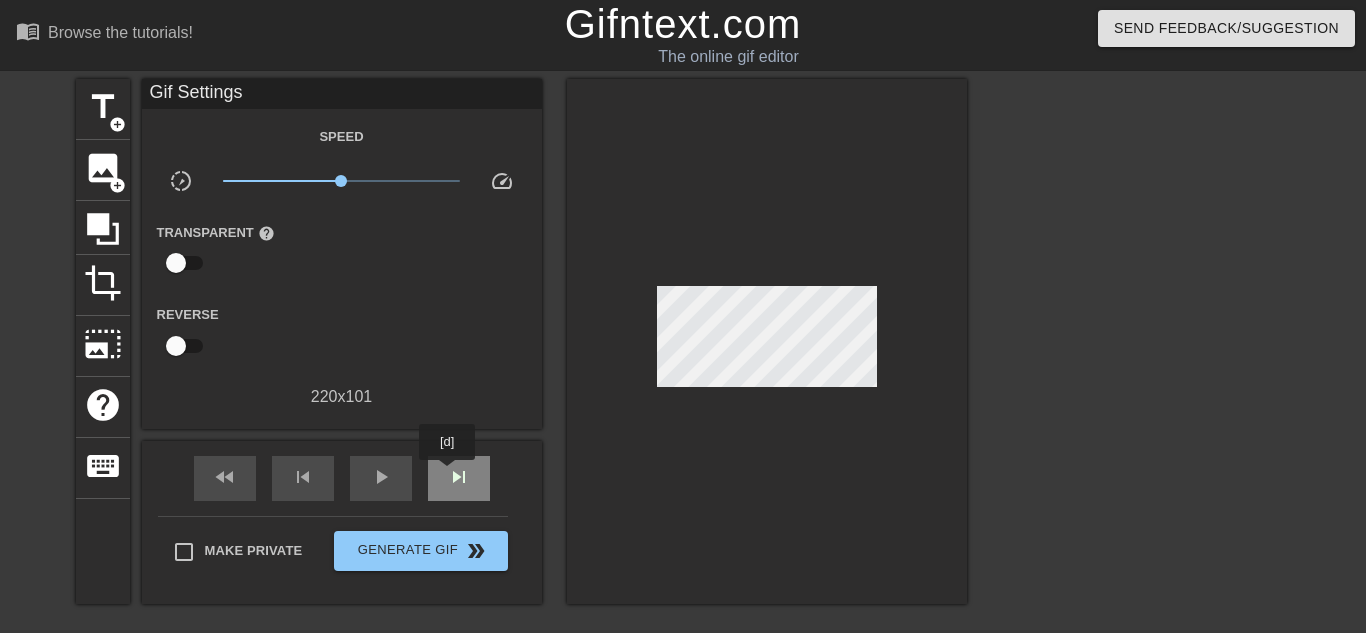 click on "skip_next" at bounding box center (459, 477) 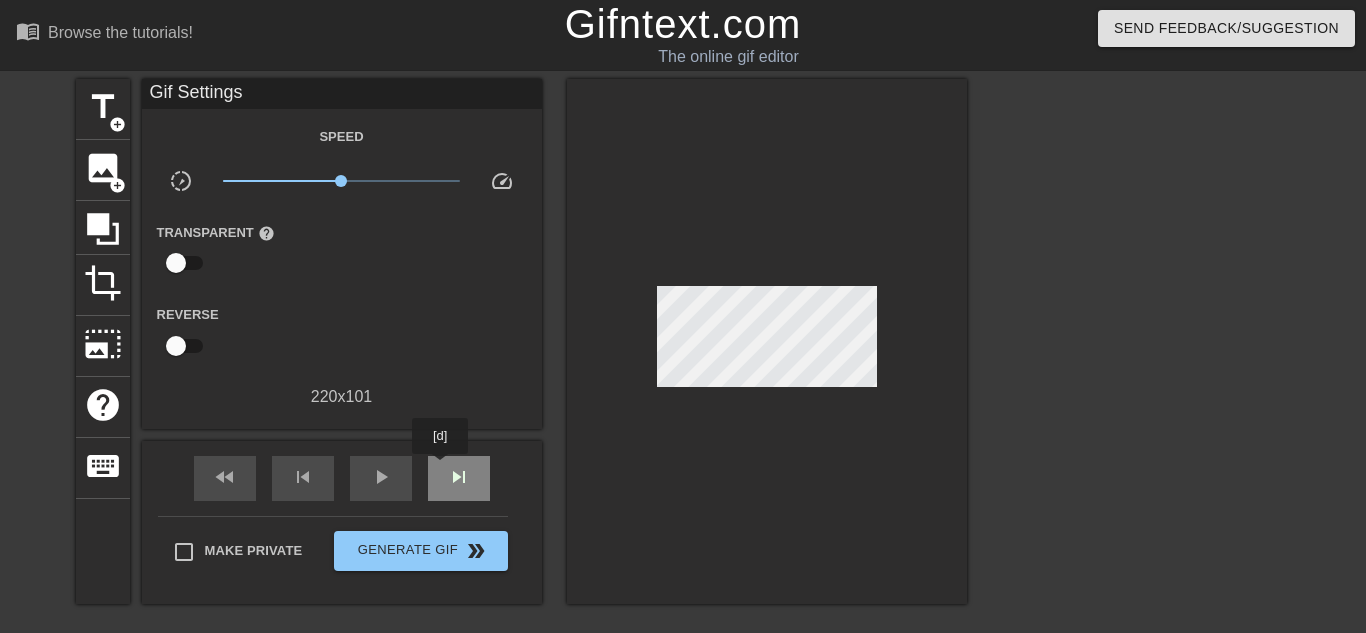 click on "skip_next" at bounding box center (459, 478) 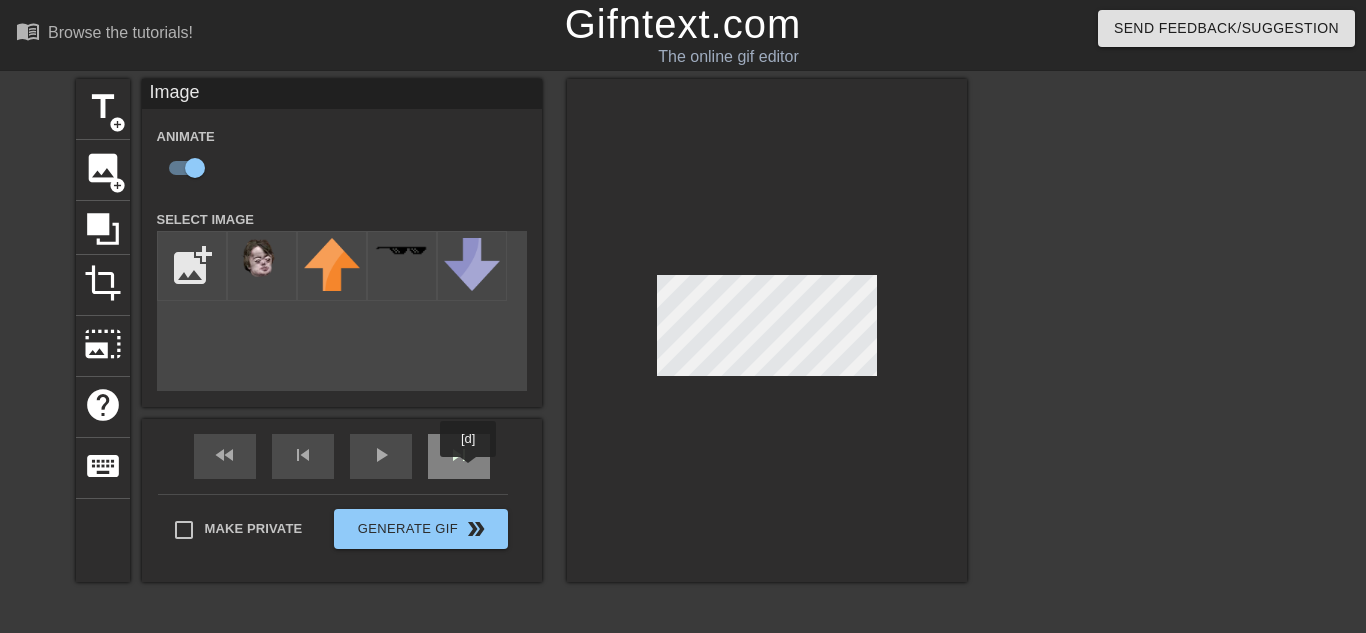 click on "skip_next" at bounding box center (459, 456) 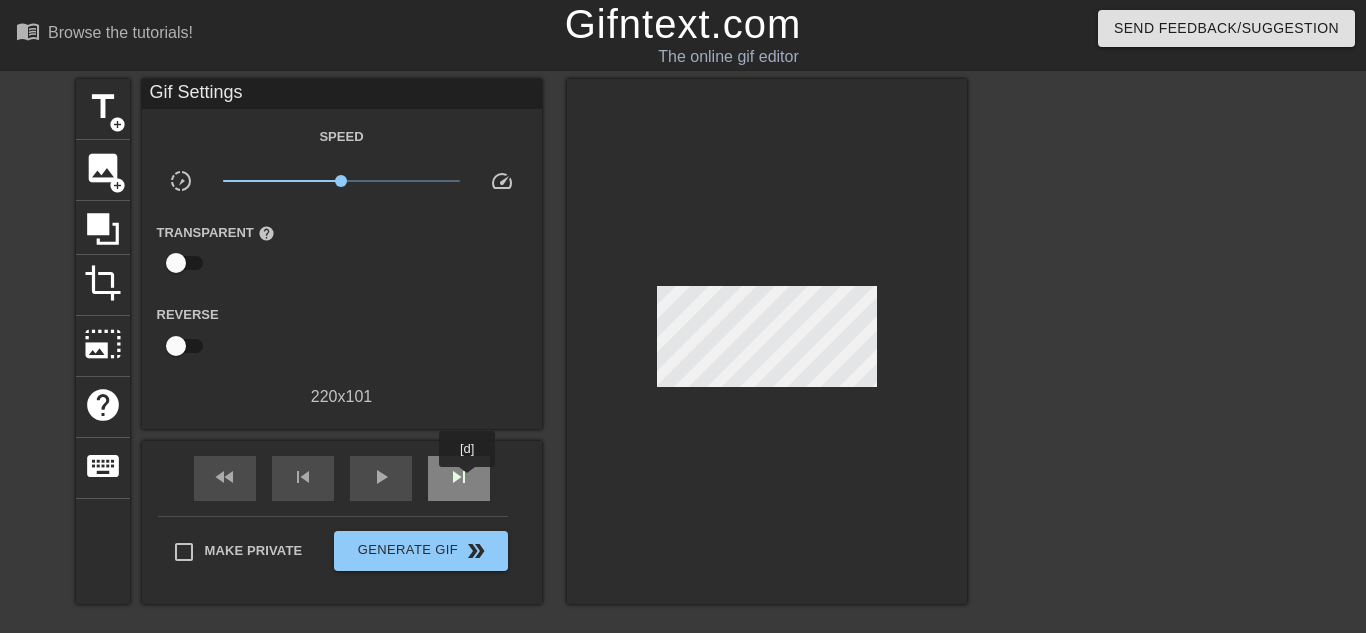 click on "skip_next" at bounding box center [459, 477] 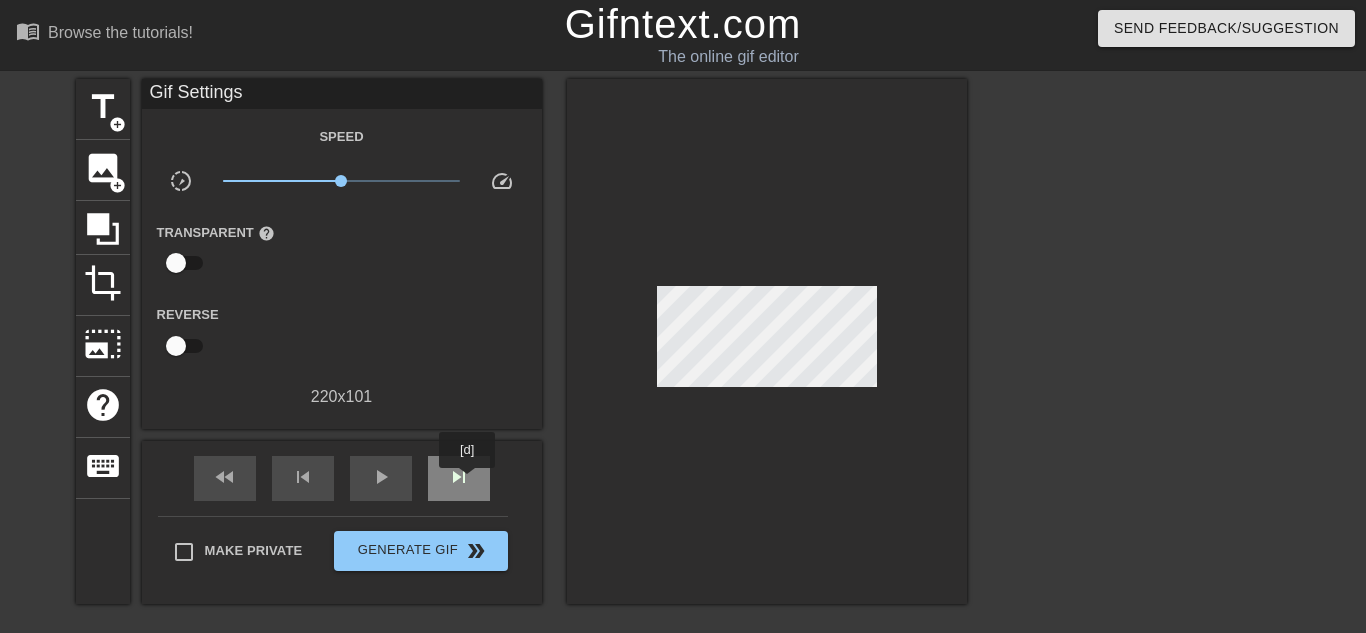 click on "skip_next" at bounding box center (459, 477) 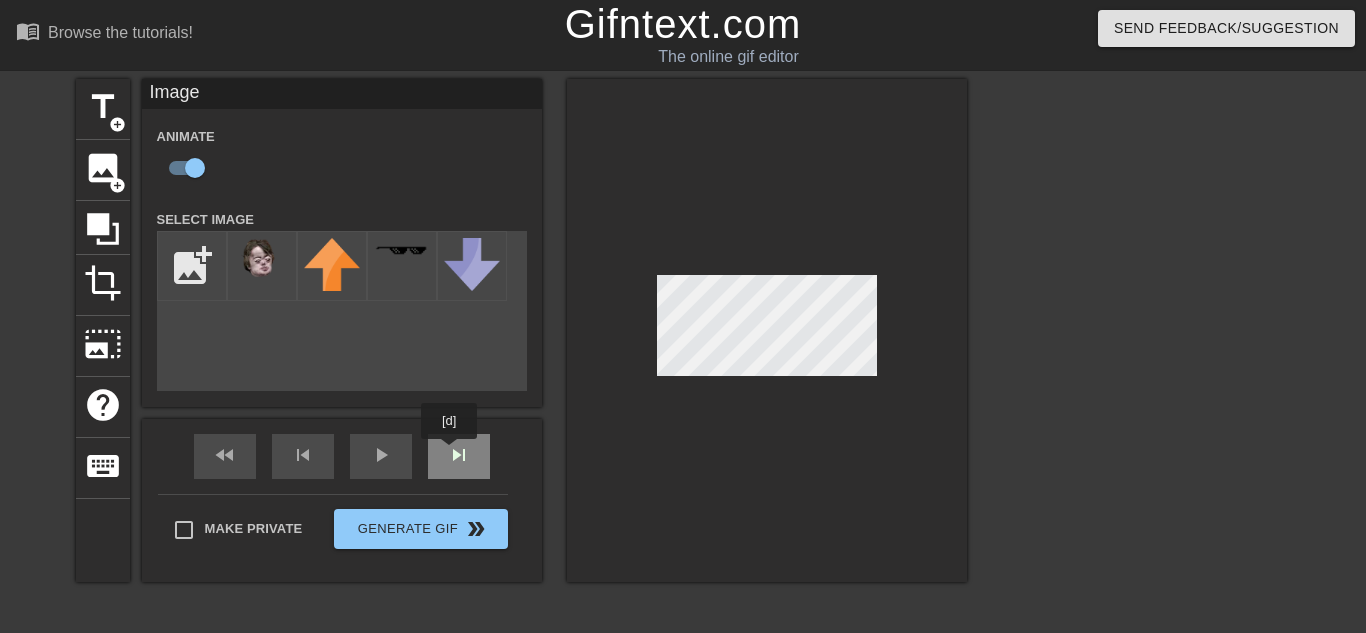 click on "fast_rewind skip_previous play_arrow skip_next" at bounding box center (342, 456) 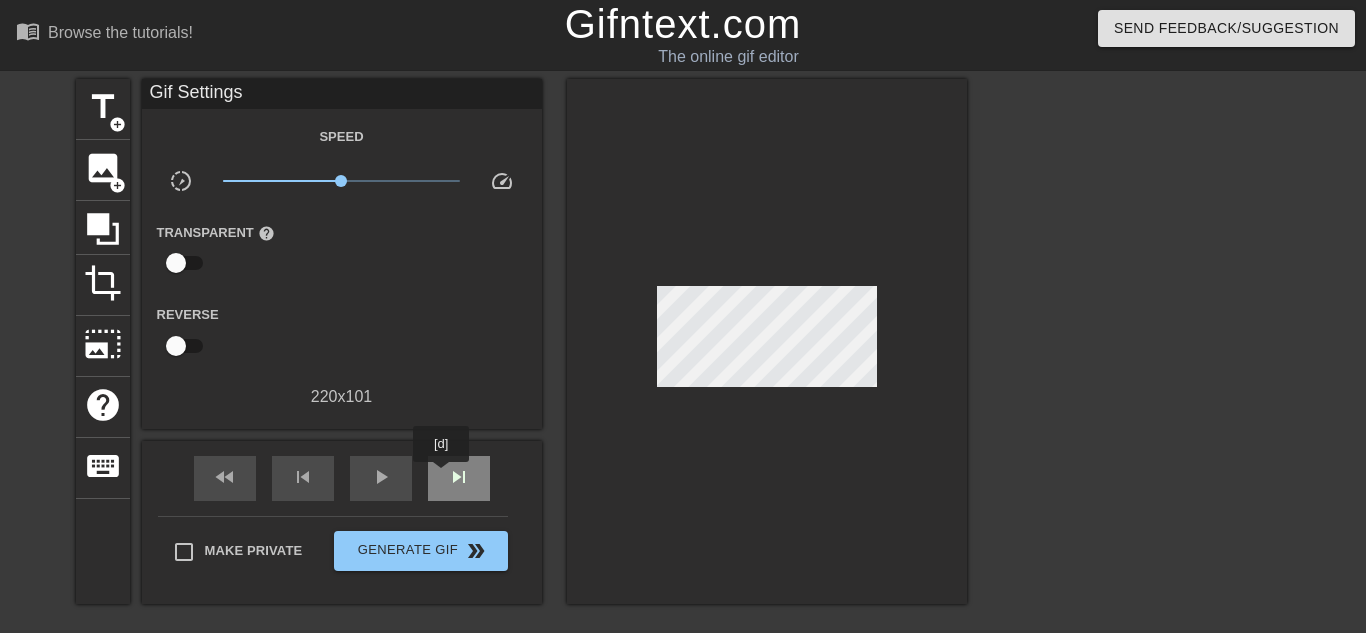 click on "skip_next" at bounding box center [459, 478] 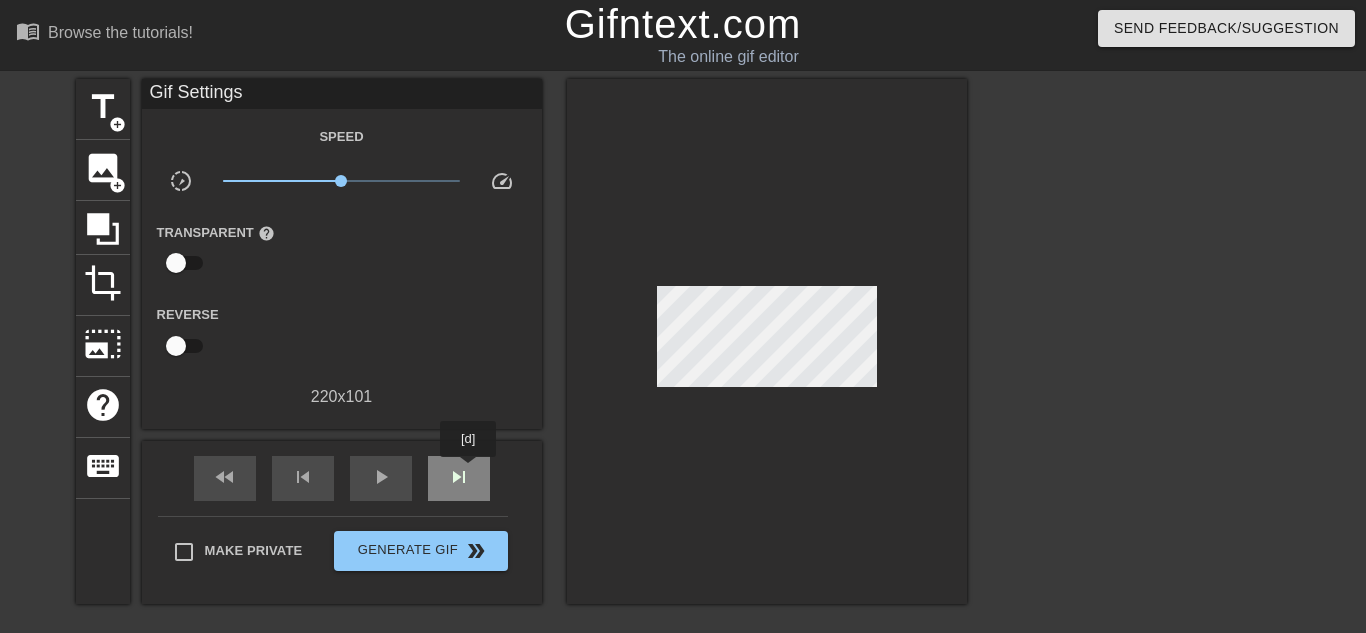 click on "skip_next" at bounding box center [459, 477] 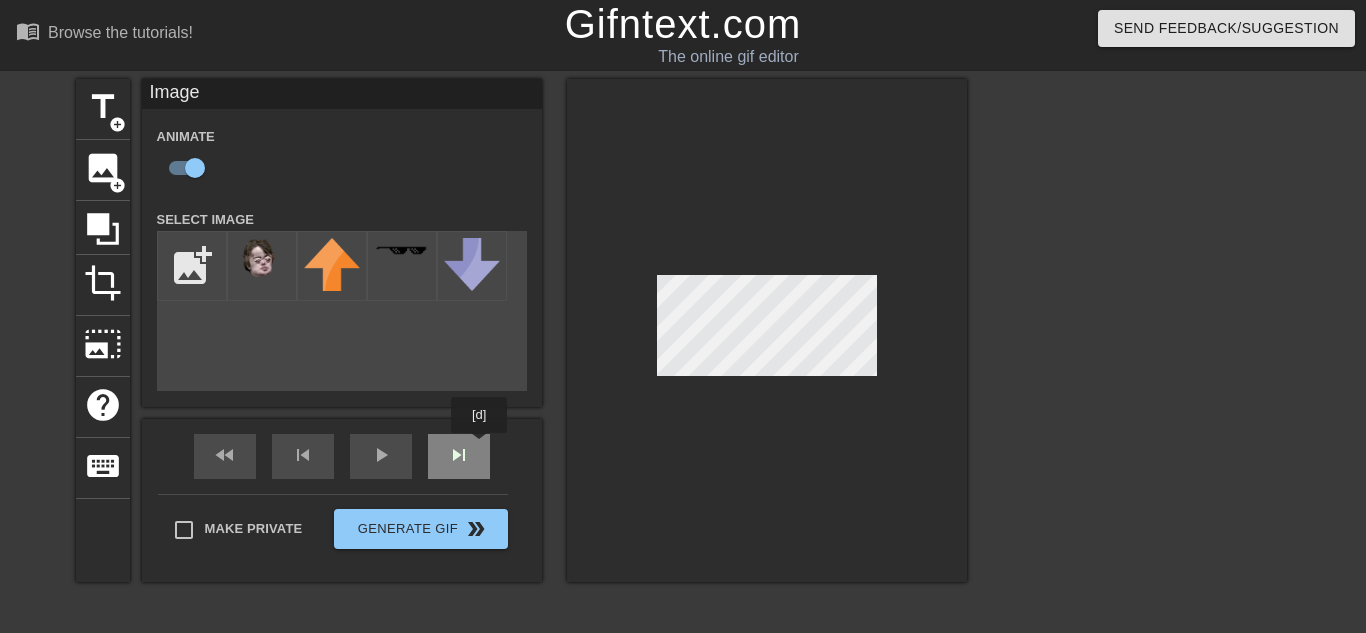 click on "skip_next" at bounding box center [459, 456] 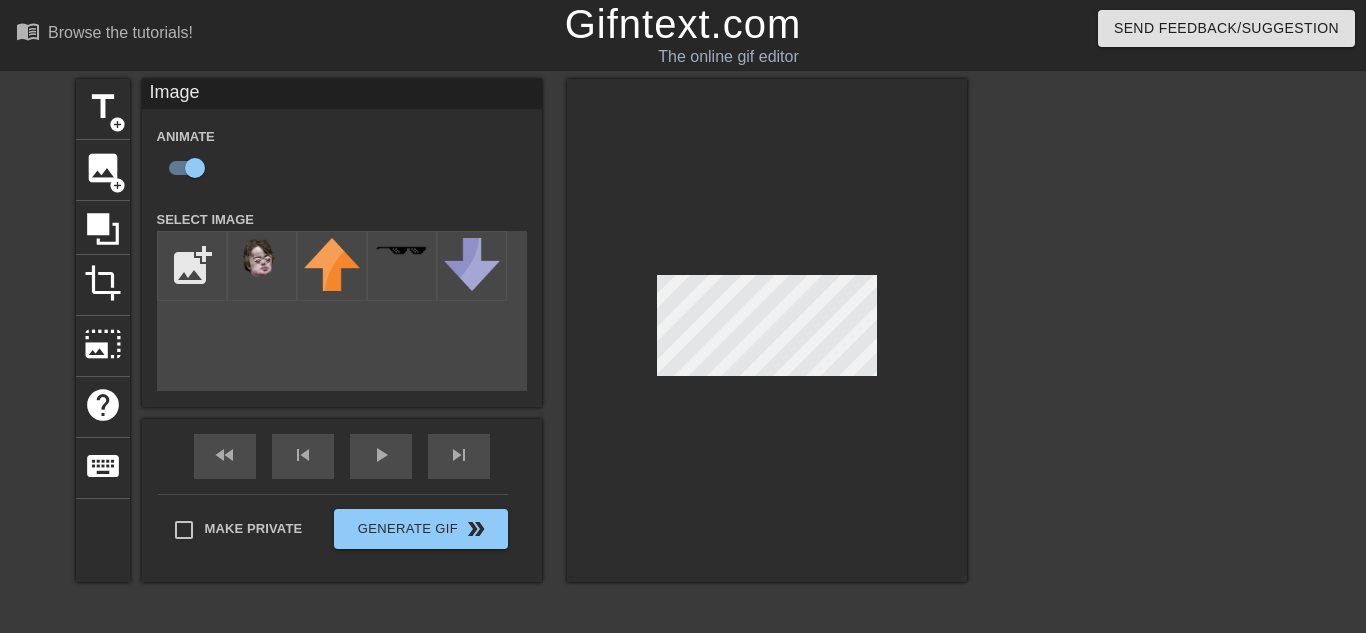click at bounding box center [767, 330] 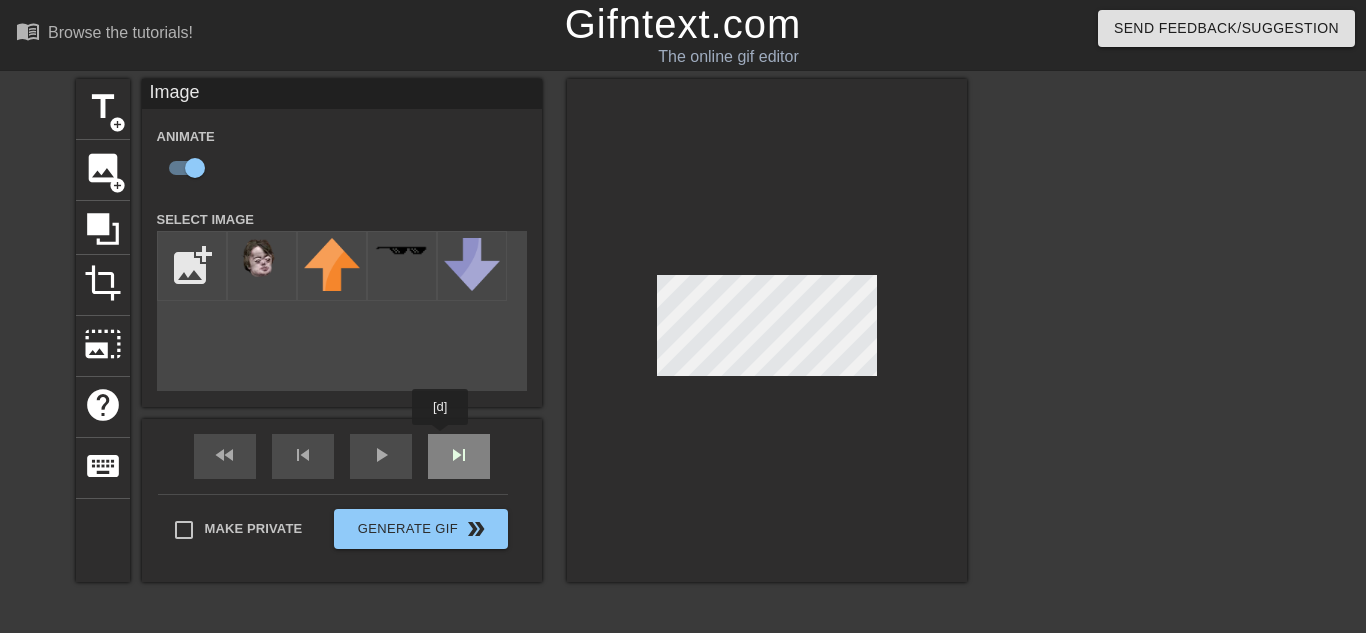 click on "fast_rewind skip_previous play_arrow skip_next" at bounding box center (342, 456) 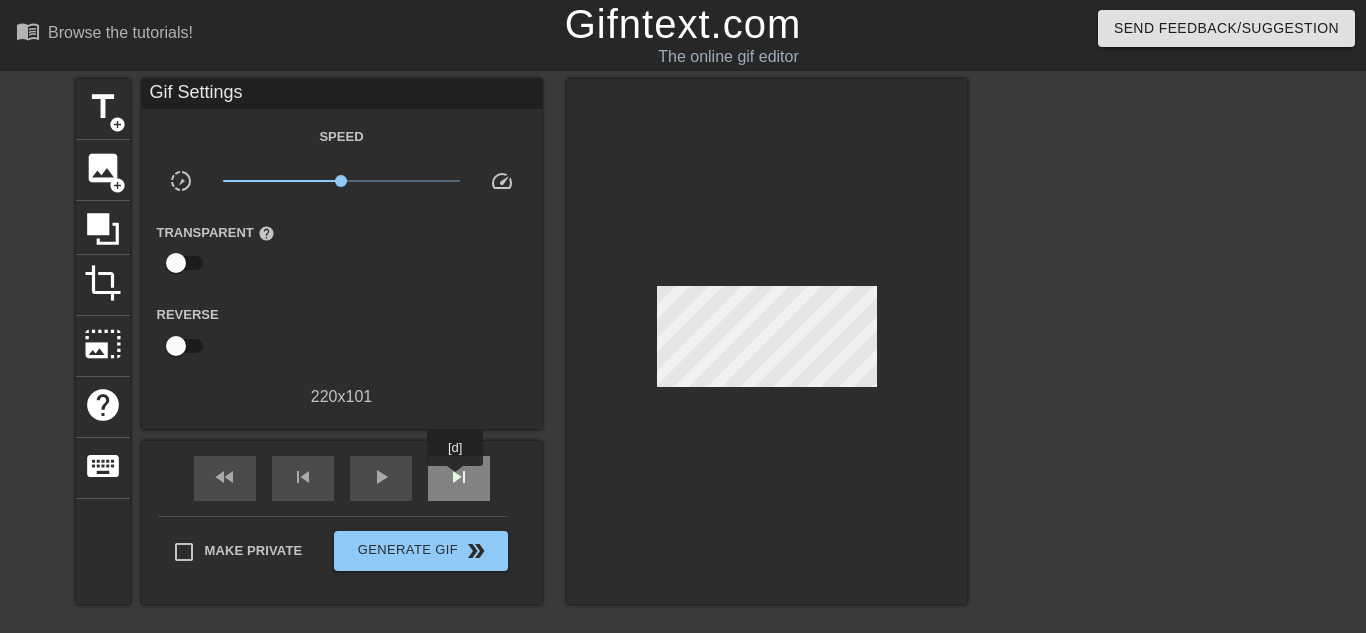 click on "skip_next" at bounding box center (459, 477) 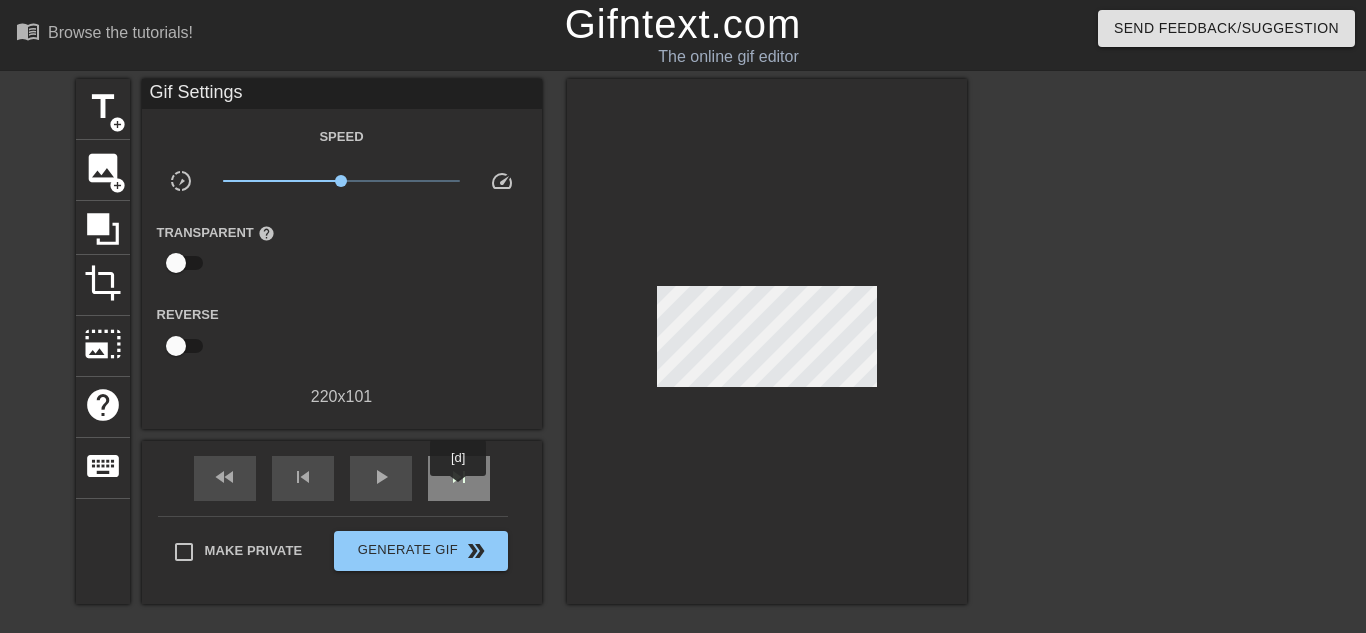 click on "skip_next" at bounding box center [459, 478] 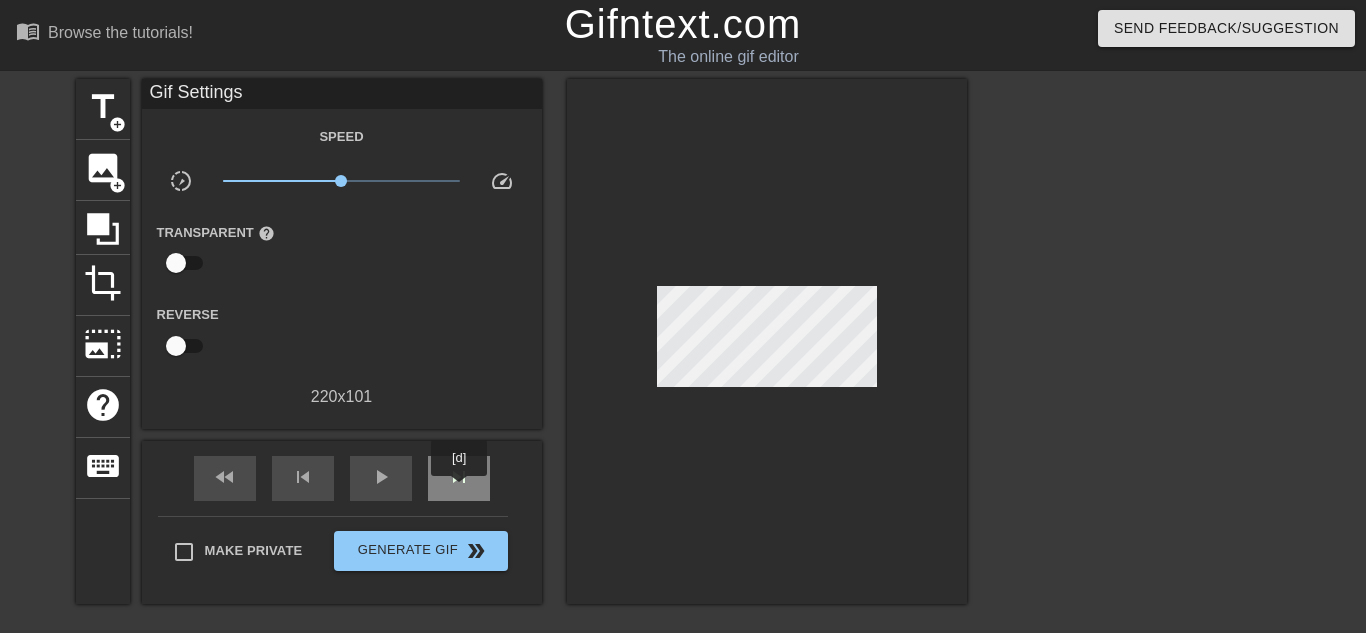 click on "skip_next" at bounding box center [459, 478] 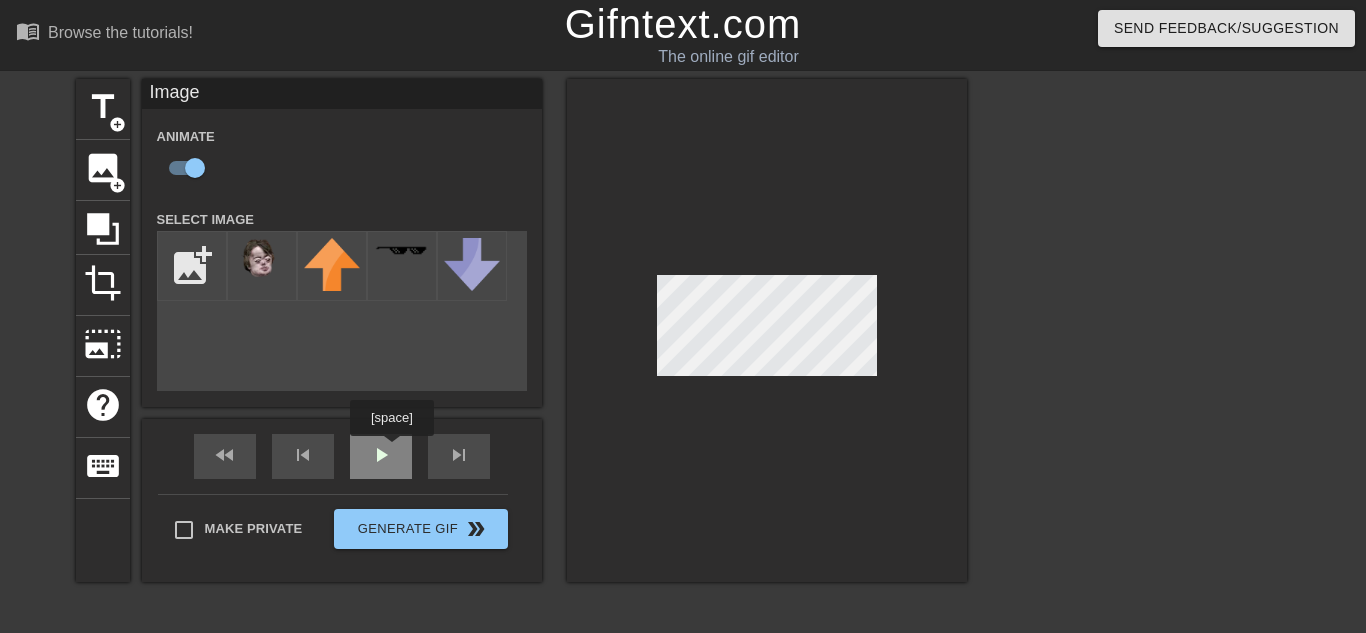 click on "fast_rewind skip_previous play_arrow skip_next" at bounding box center [342, 456] 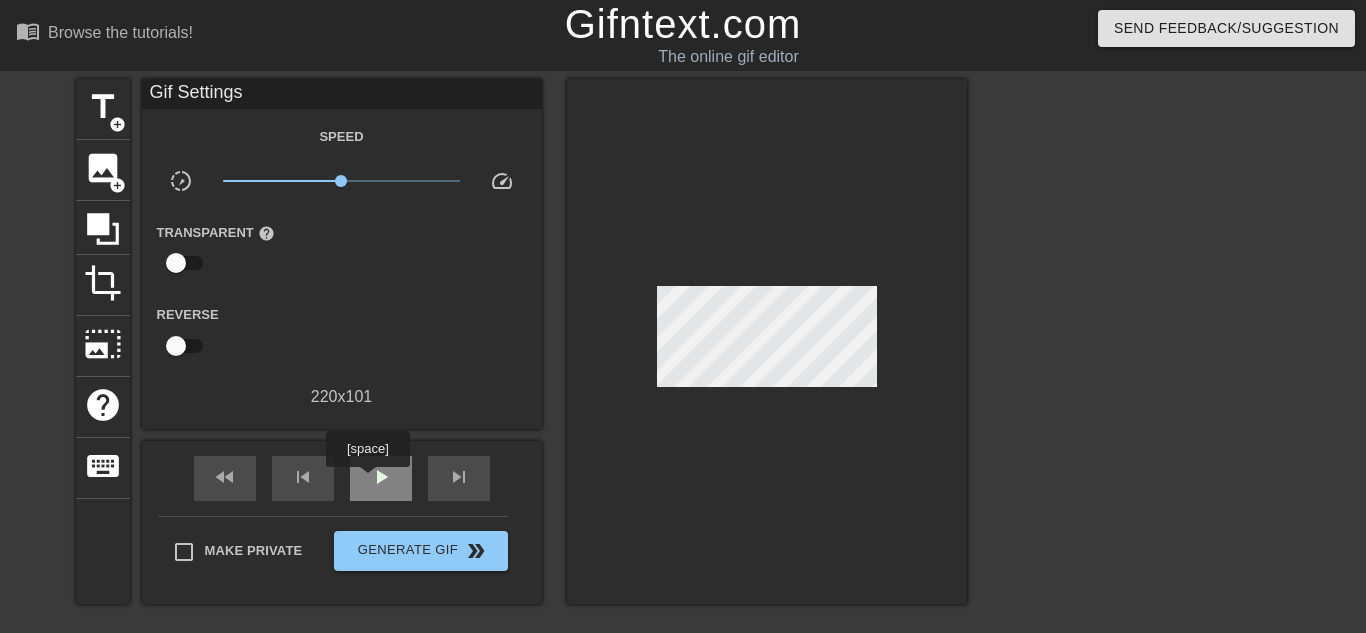 click on "play_arrow" at bounding box center [381, 477] 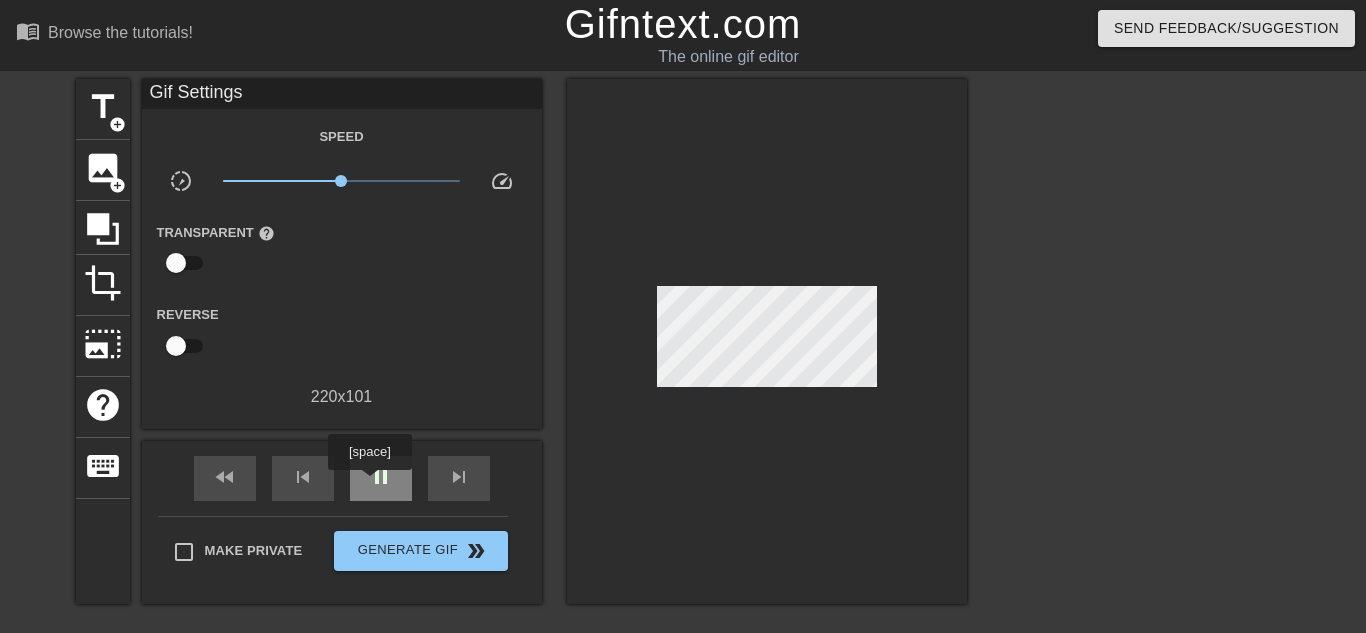 click on "pause" at bounding box center [381, 477] 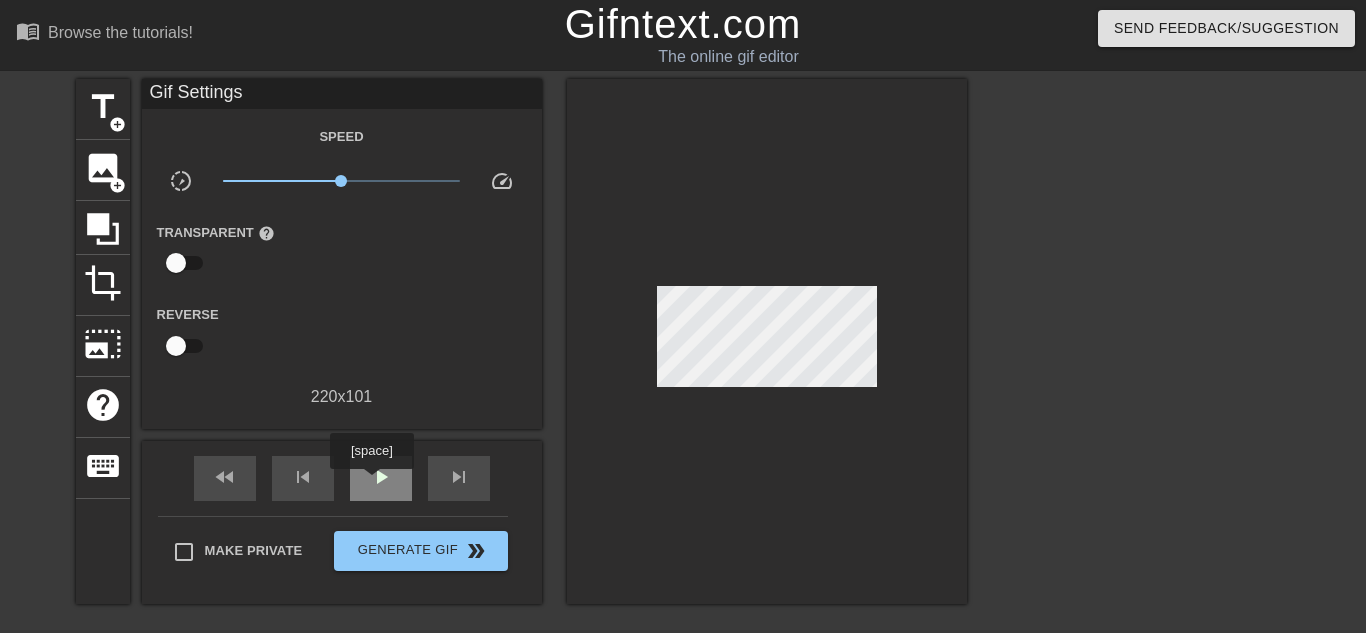 click on "play_arrow" at bounding box center [381, 477] 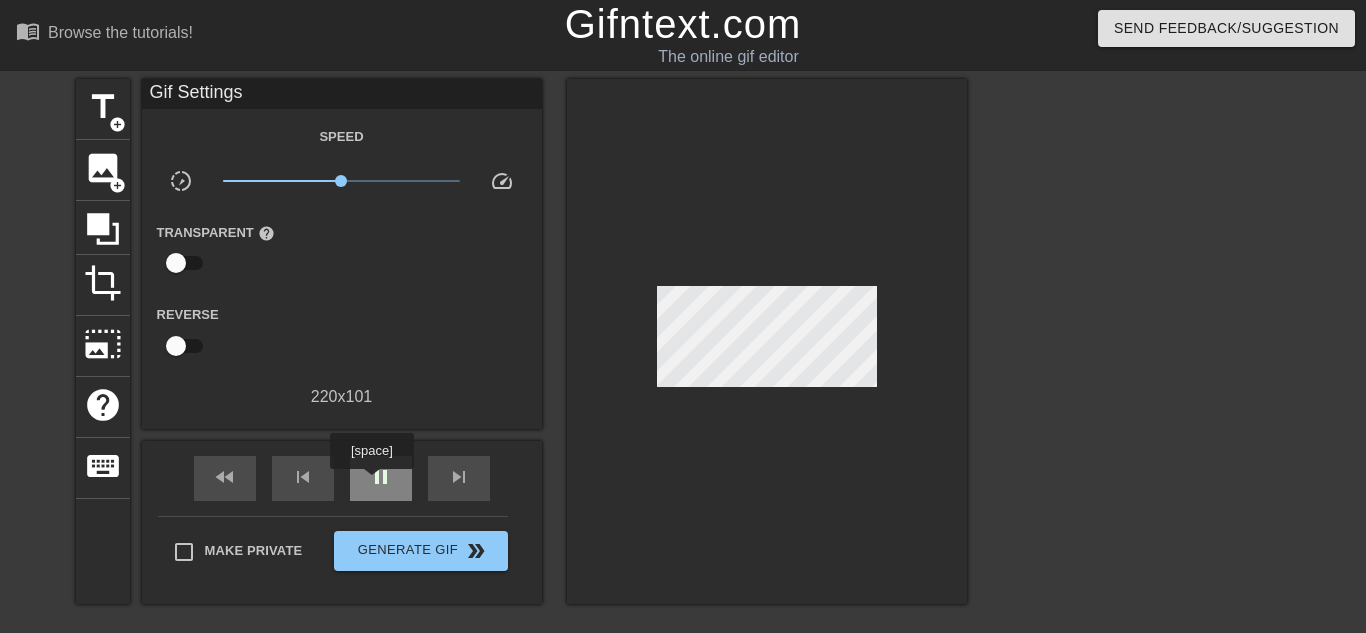 click on "pause" at bounding box center (381, 477) 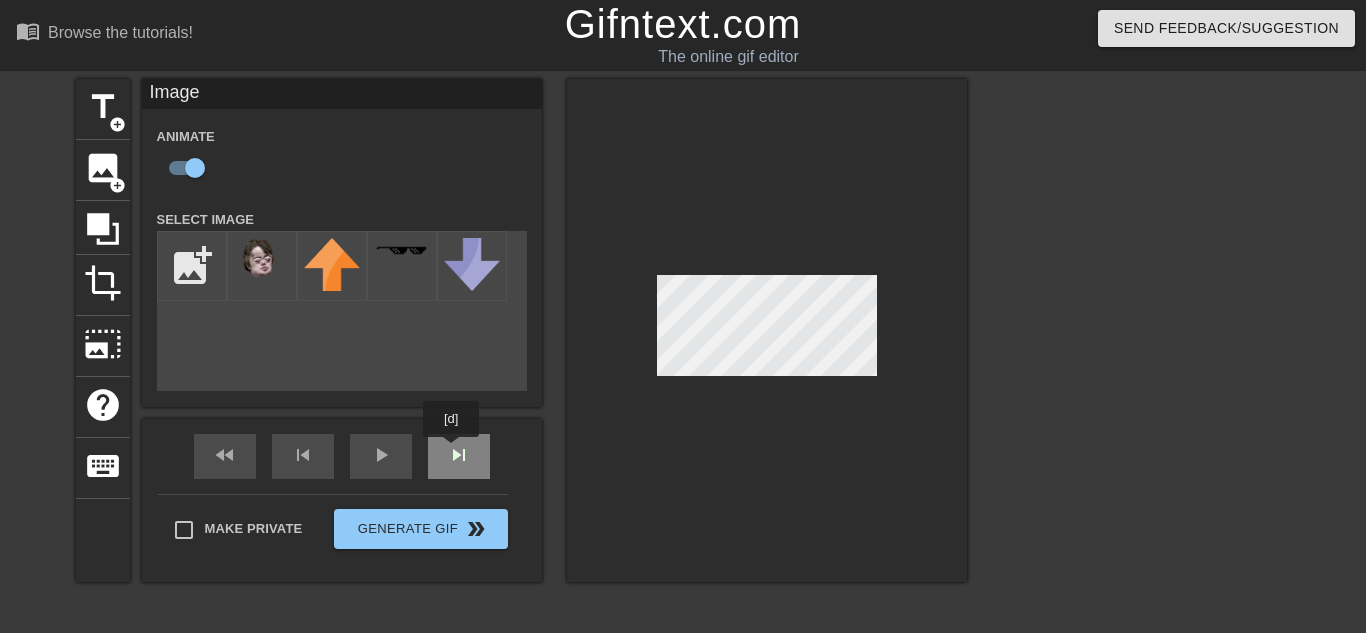 click on "fast_rewind skip_previous play_arrow skip_next" at bounding box center (342, 456) 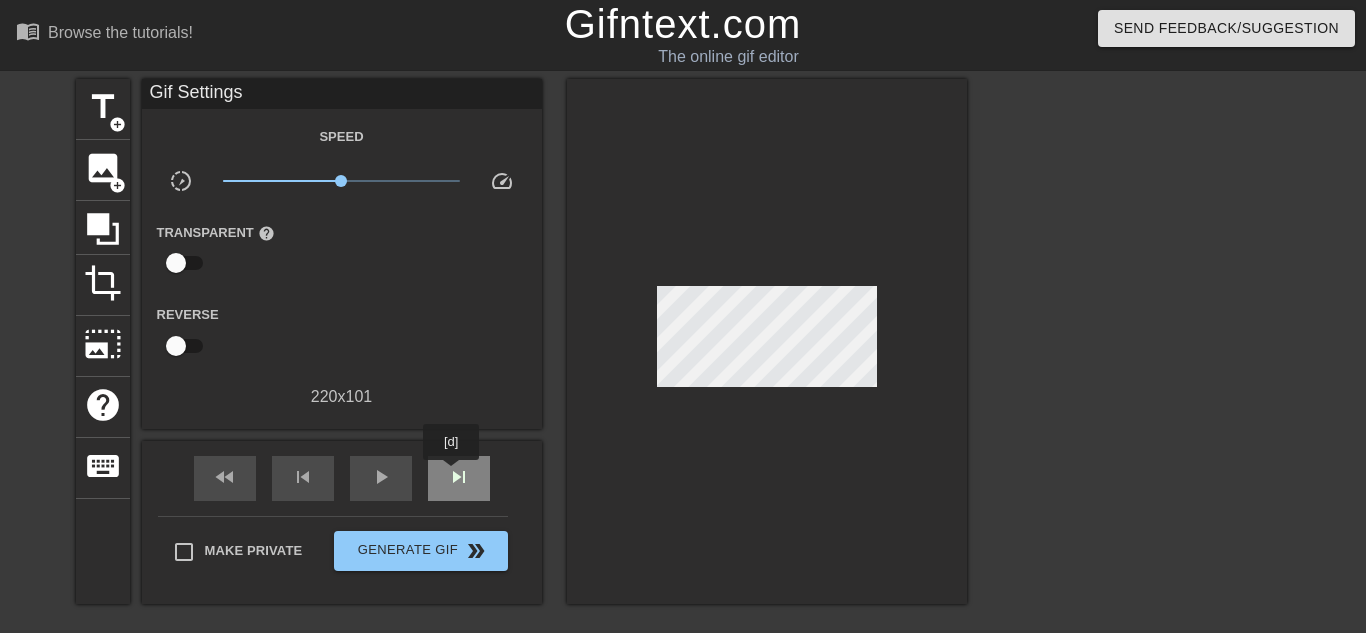 click on "skip_next" at bounding box center (459, 477) 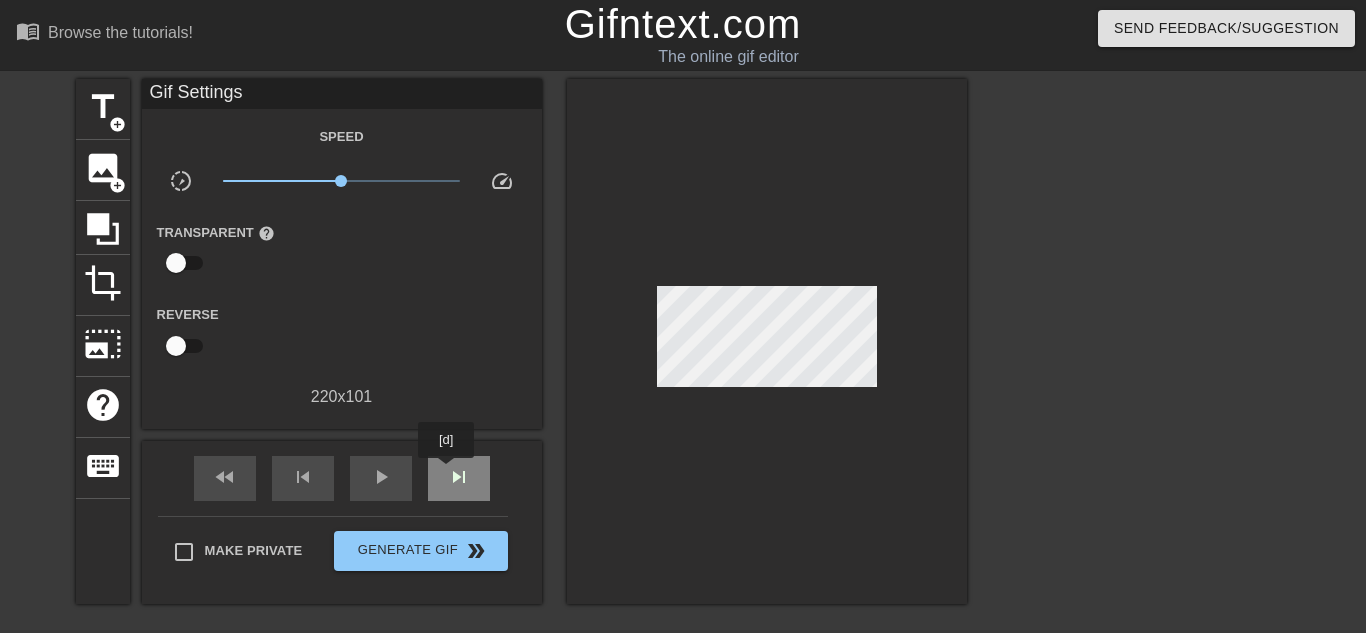click on "skip_next" at bounding box center [459, 477] 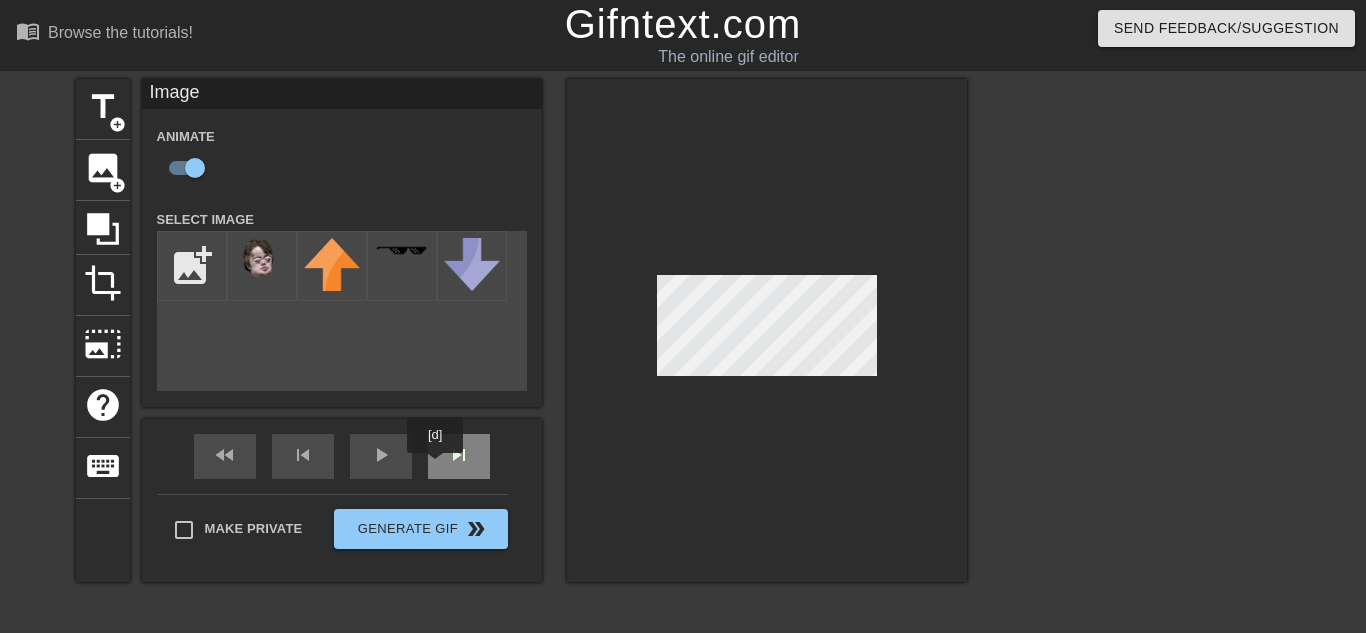 click on "skip_next" at bounding box center [459, 456] 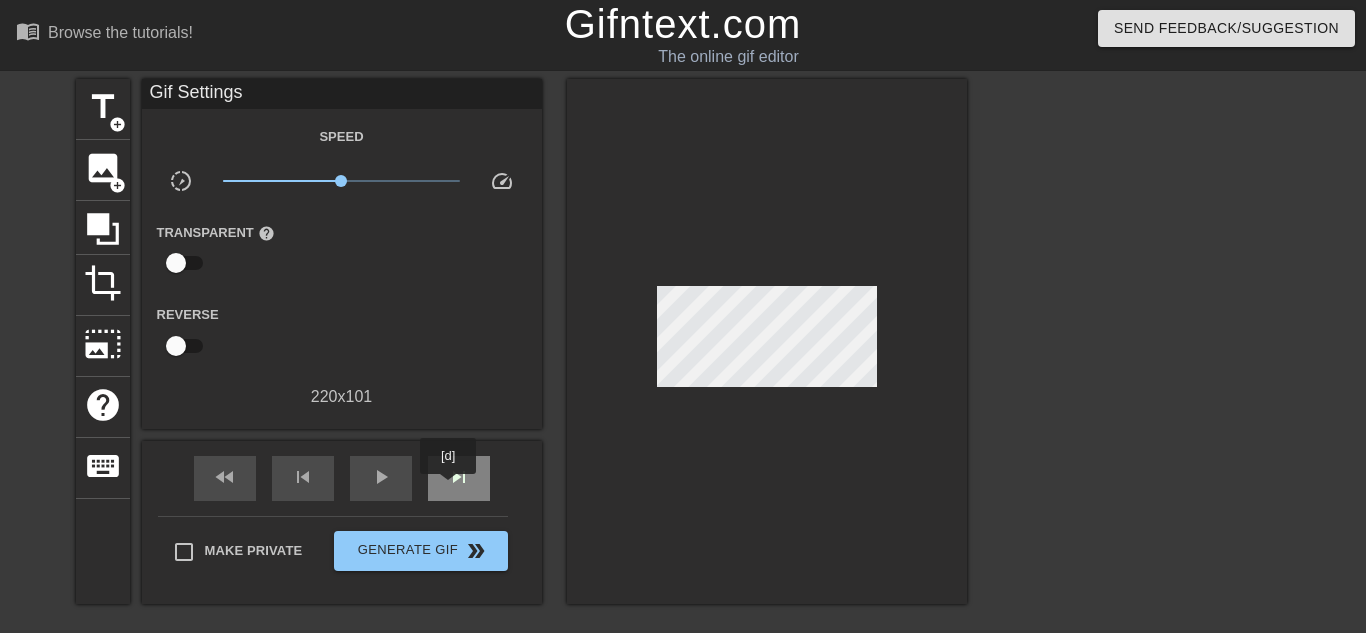 click on "skip_next" at bounding box center (459, 478) 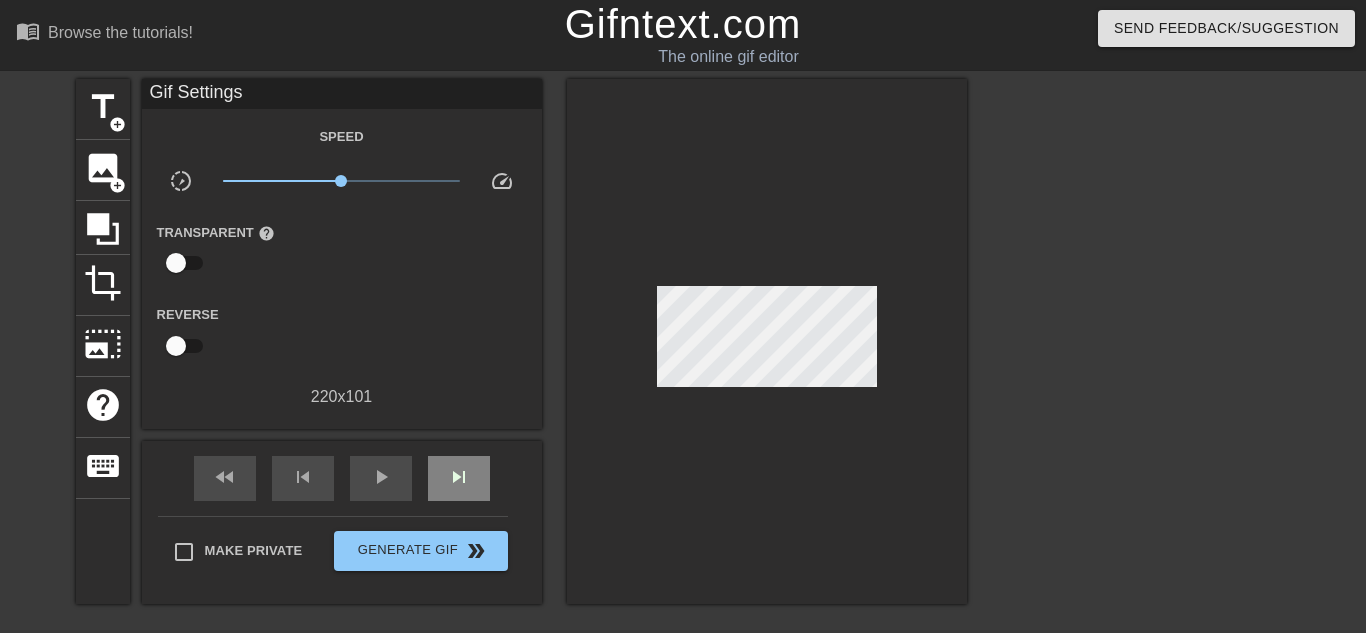 click on "fast_rewind skip_previous play_arrow skip_next" at bounding box center [342, 478] 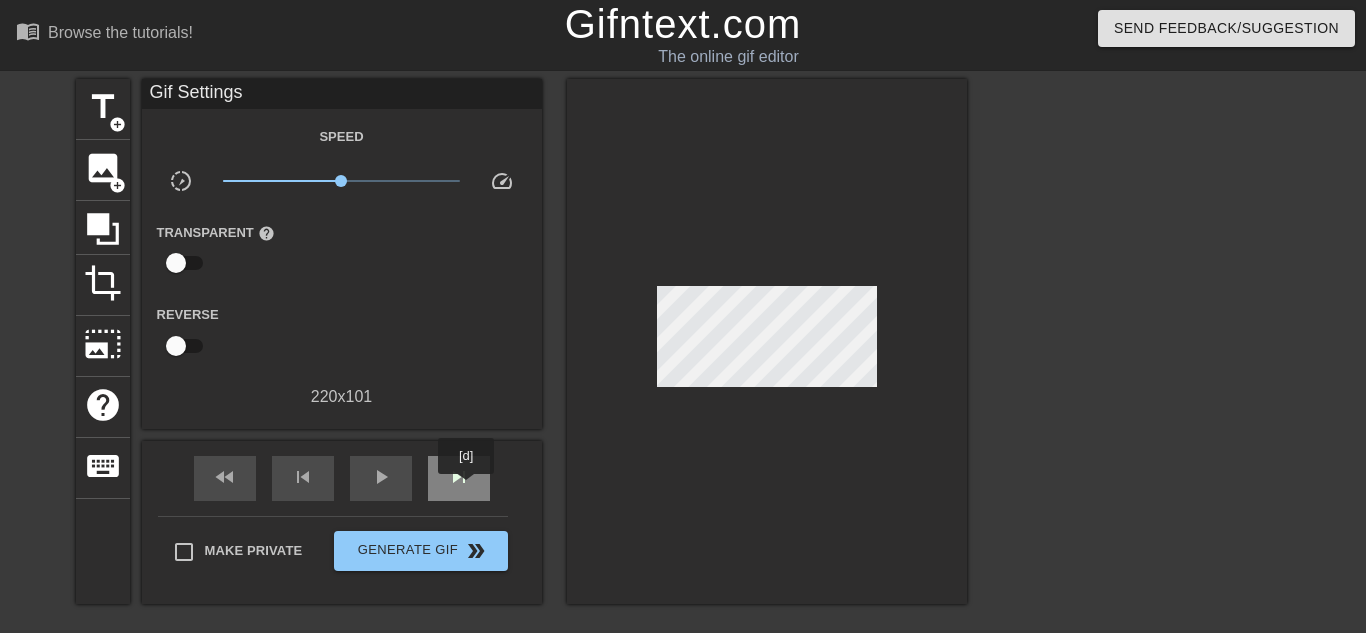 click on "skip_next" at bounding box center [459, 478] 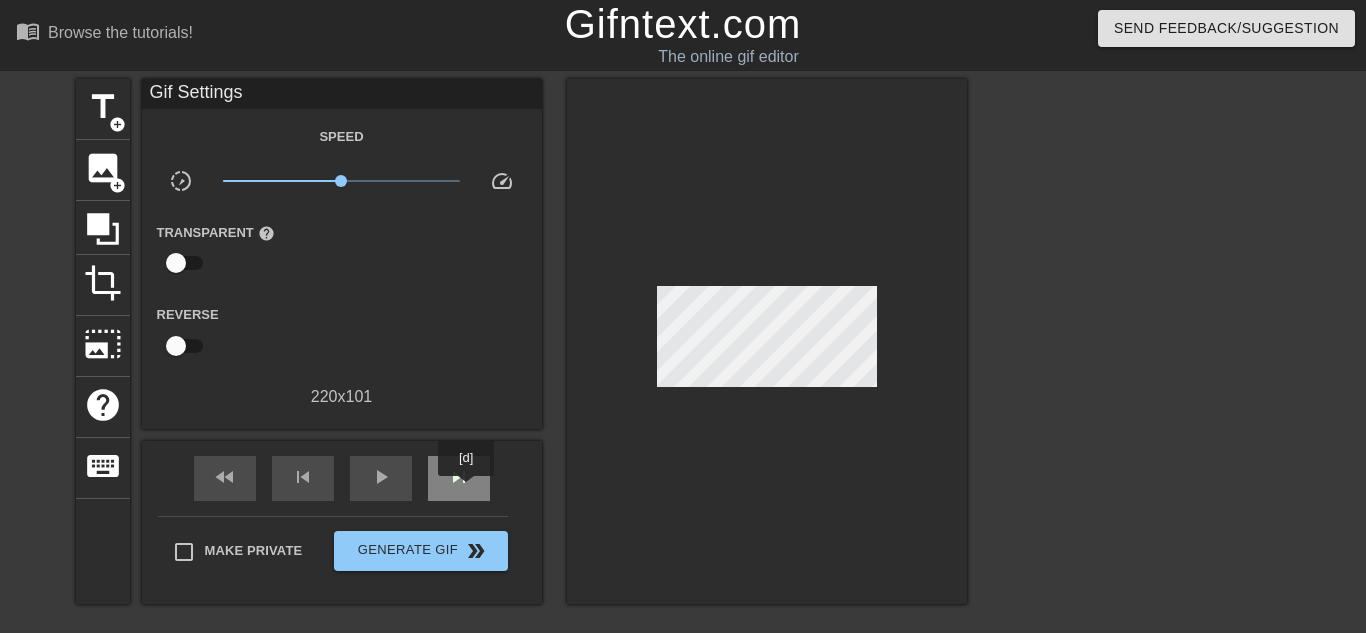 click on "skip_next" at bounding box center (459, 478) 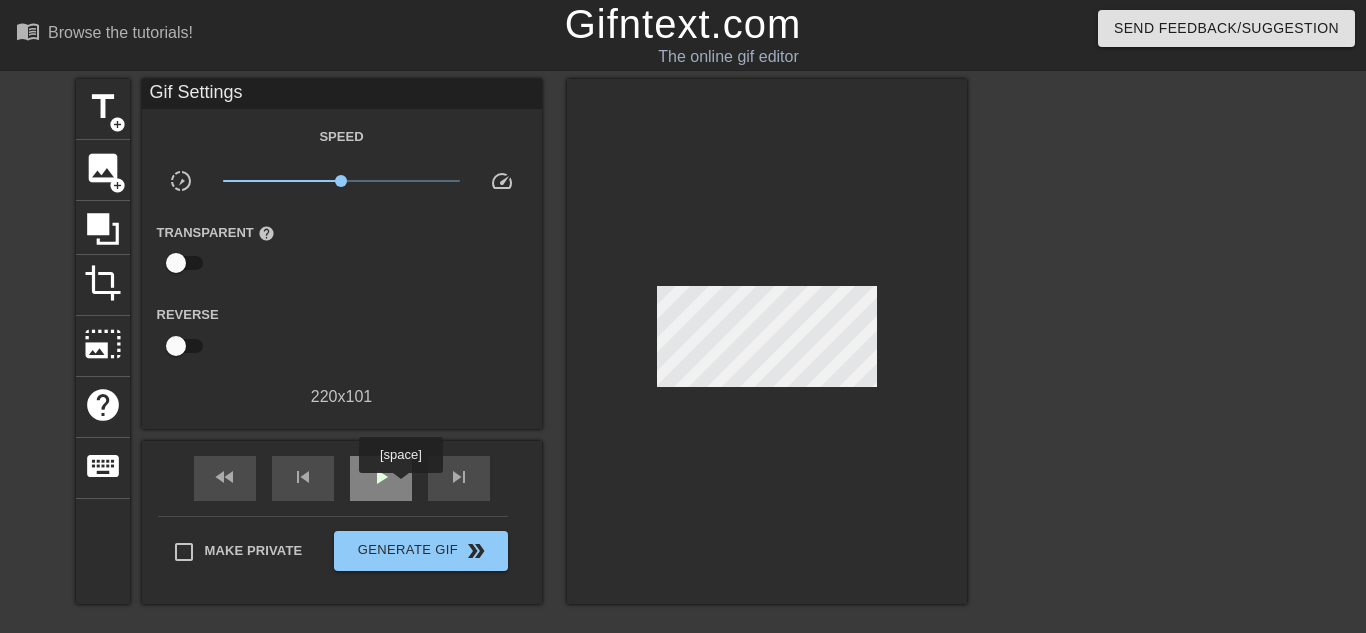 click on "play_arrow" at bounding box center [381, 478] 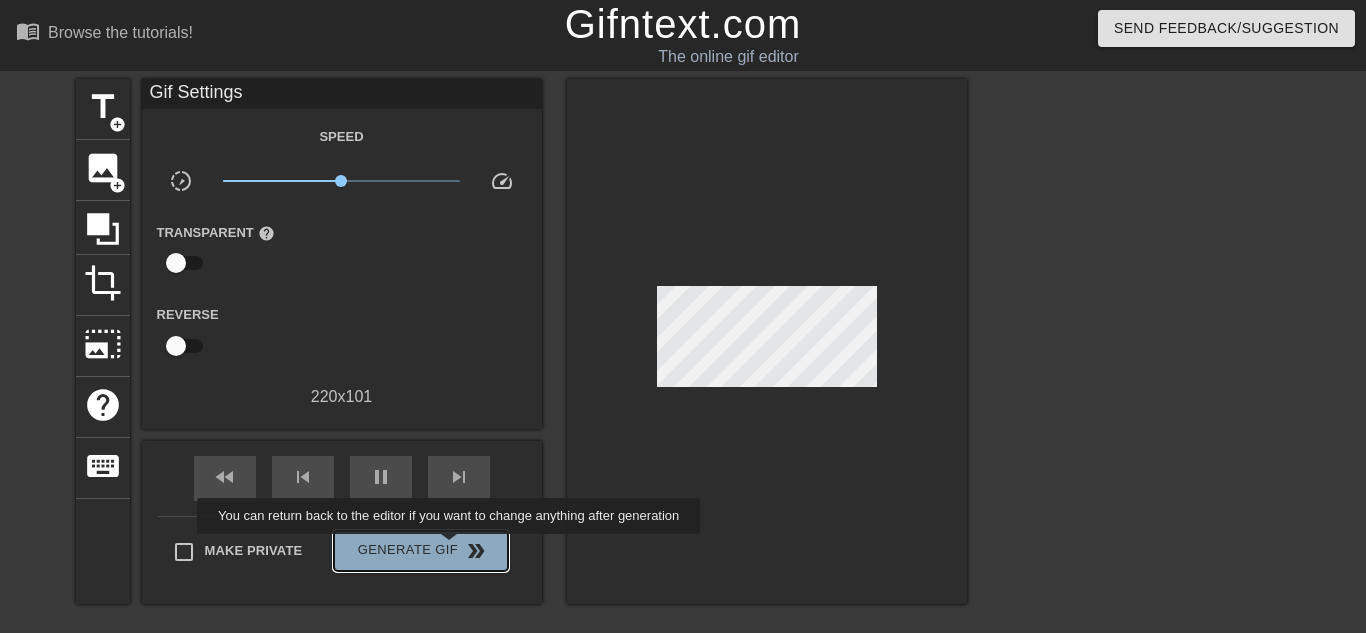 click on "Generate Gif double_arrow" at bounding box center (420, 551) 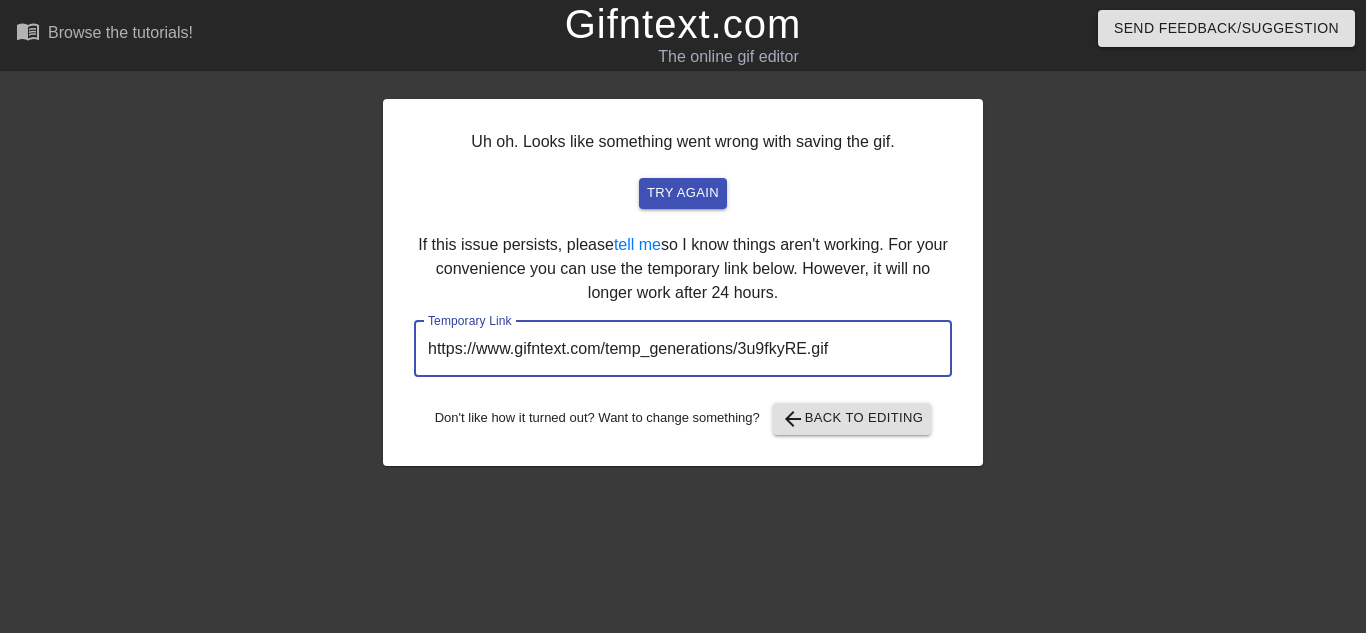 click on "https://www.gifntext.com/temp_generations/3u9fkyRE.gif" at bounding box center (683, 349) 